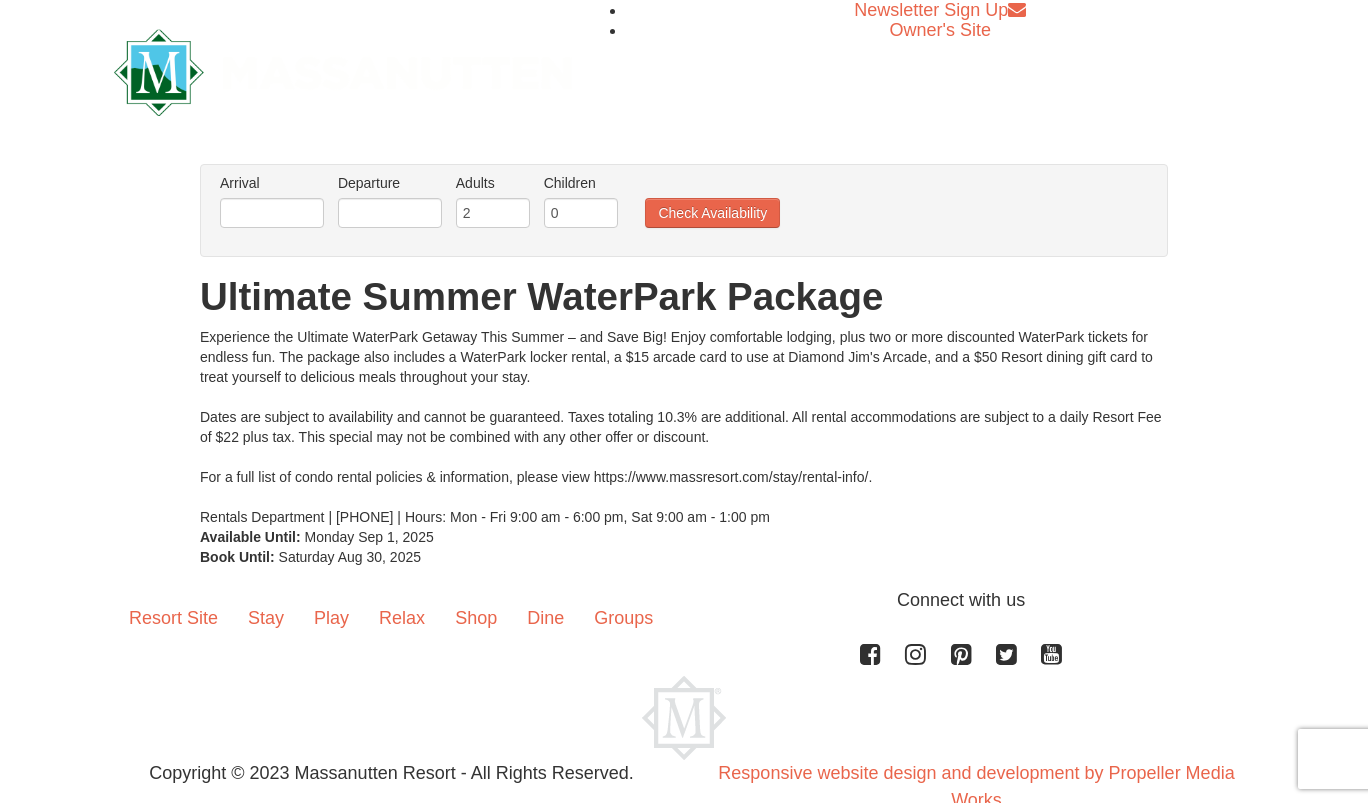 scroll, scrollTop: 0, scrollLeft: 0, axis: both 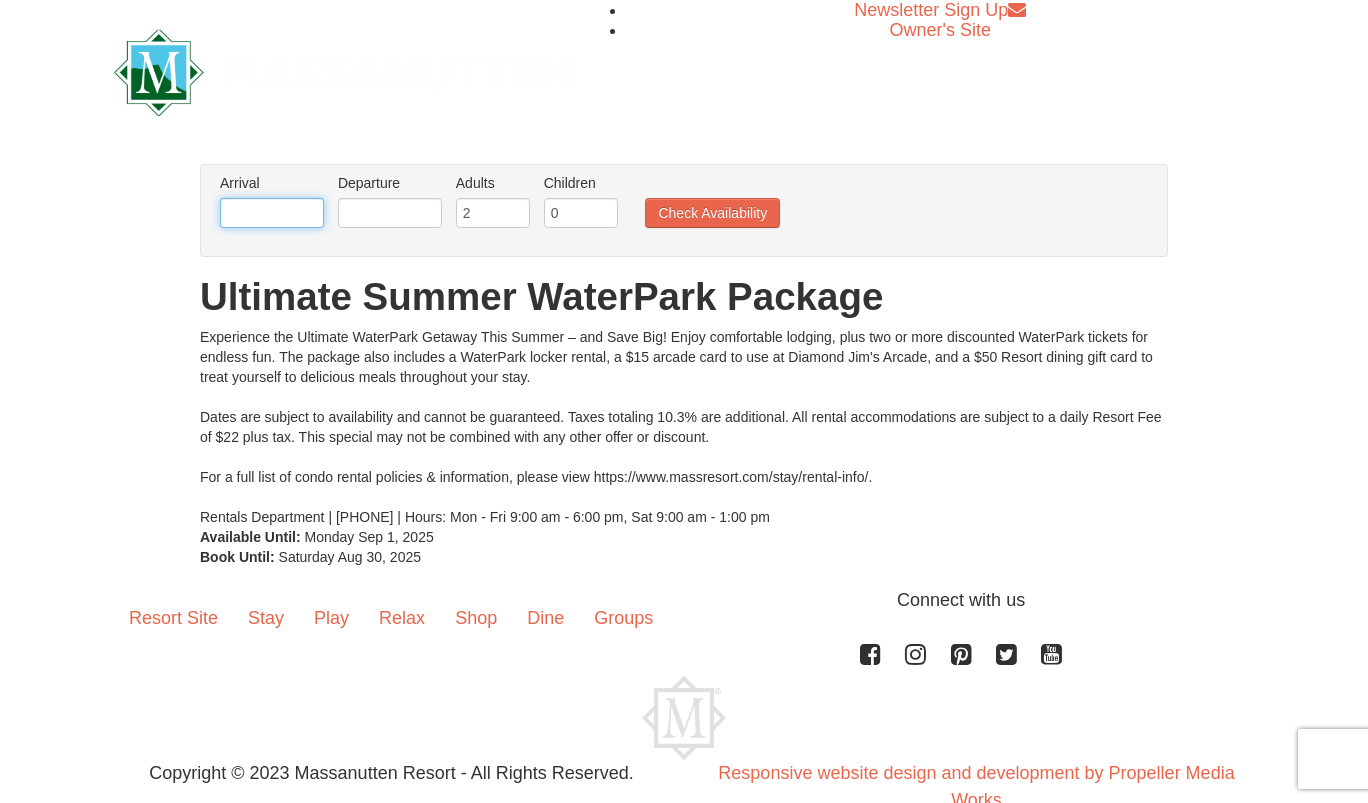click at bounding box center (272, 213) 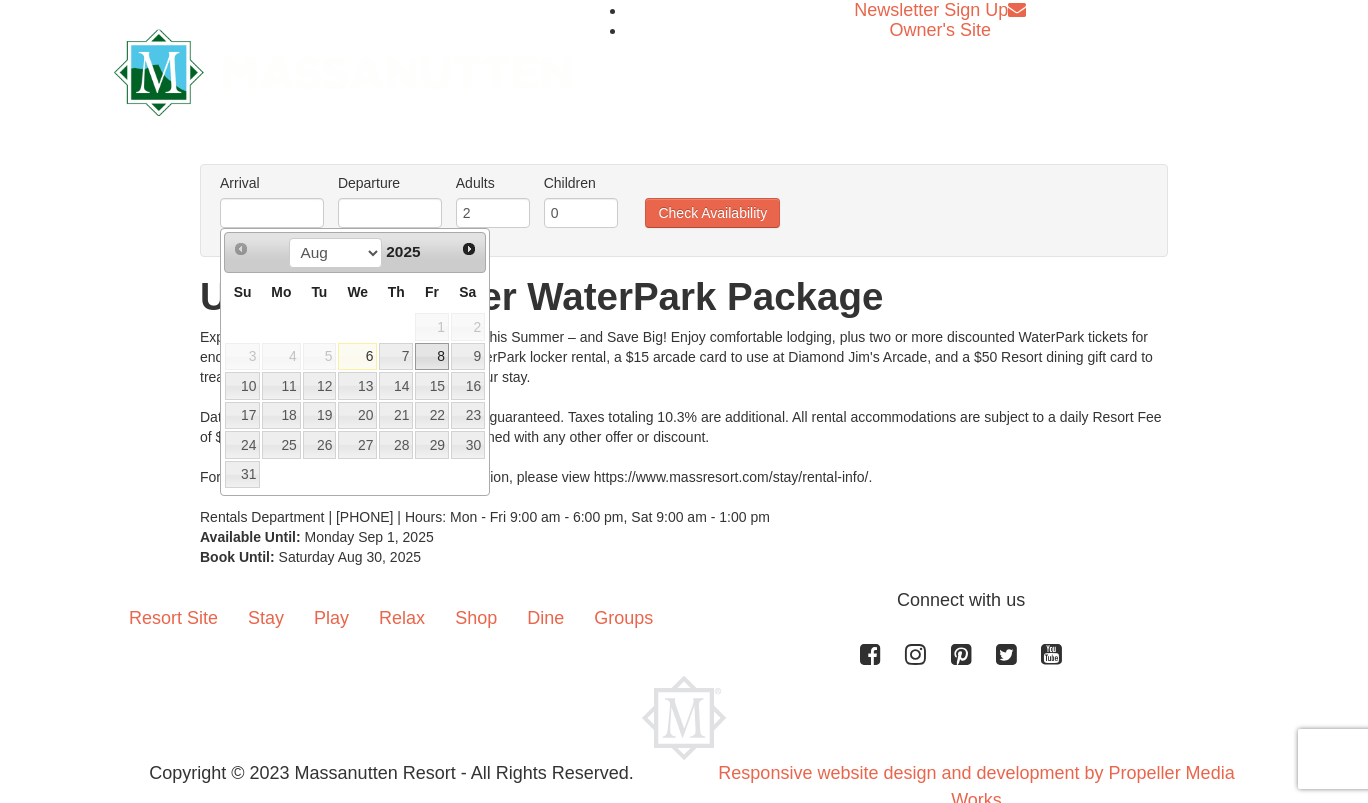 click on "8" at bounding box center [432, 357] 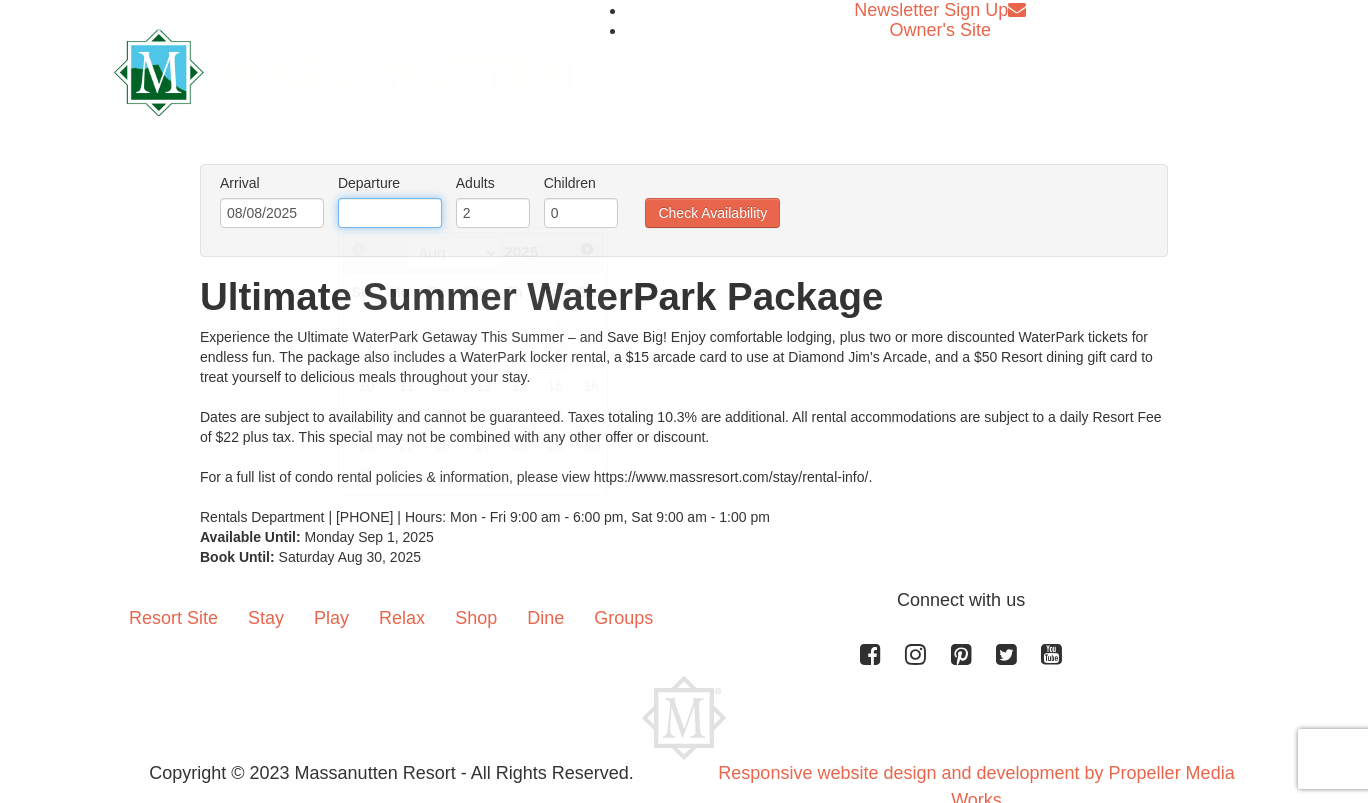 click at bounding box center (390, 213) 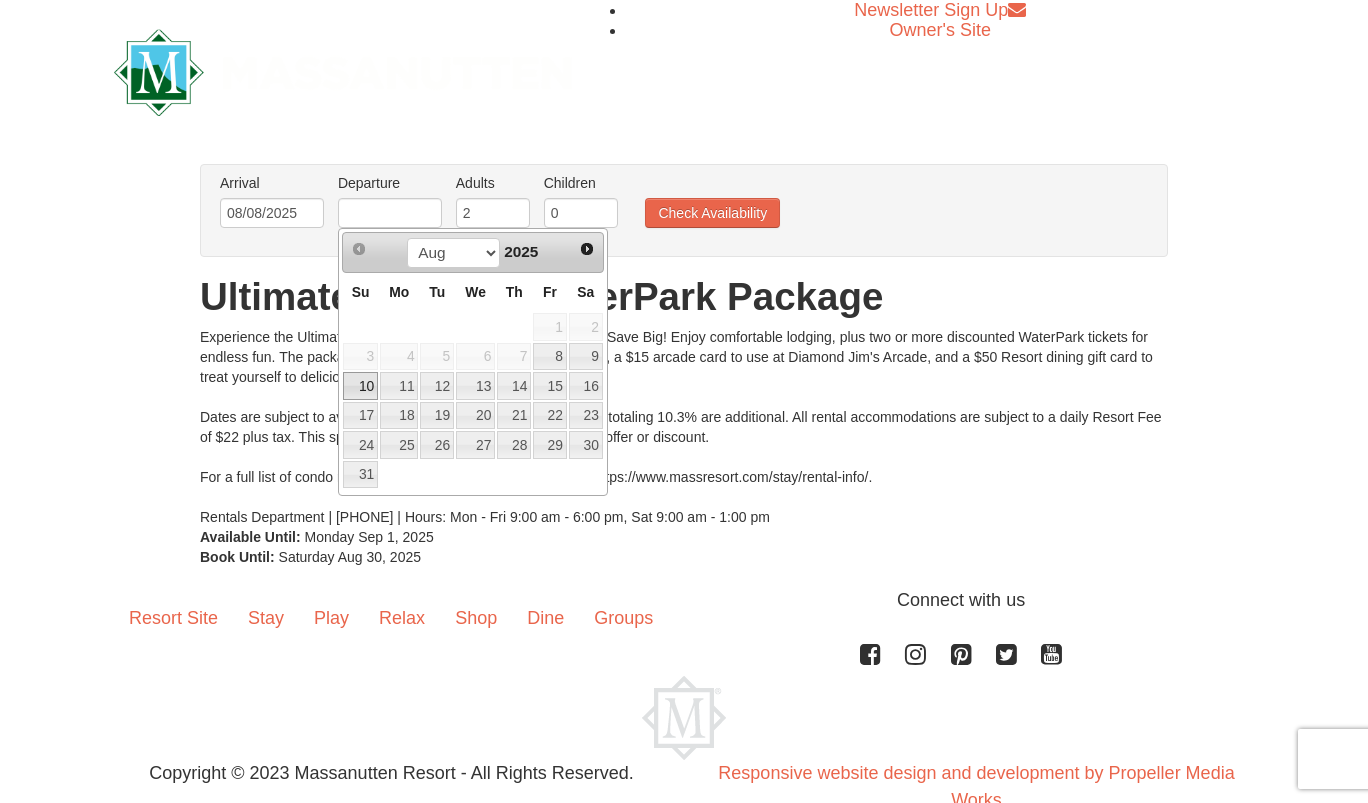 click on "10" at bounding box center (360, 386) 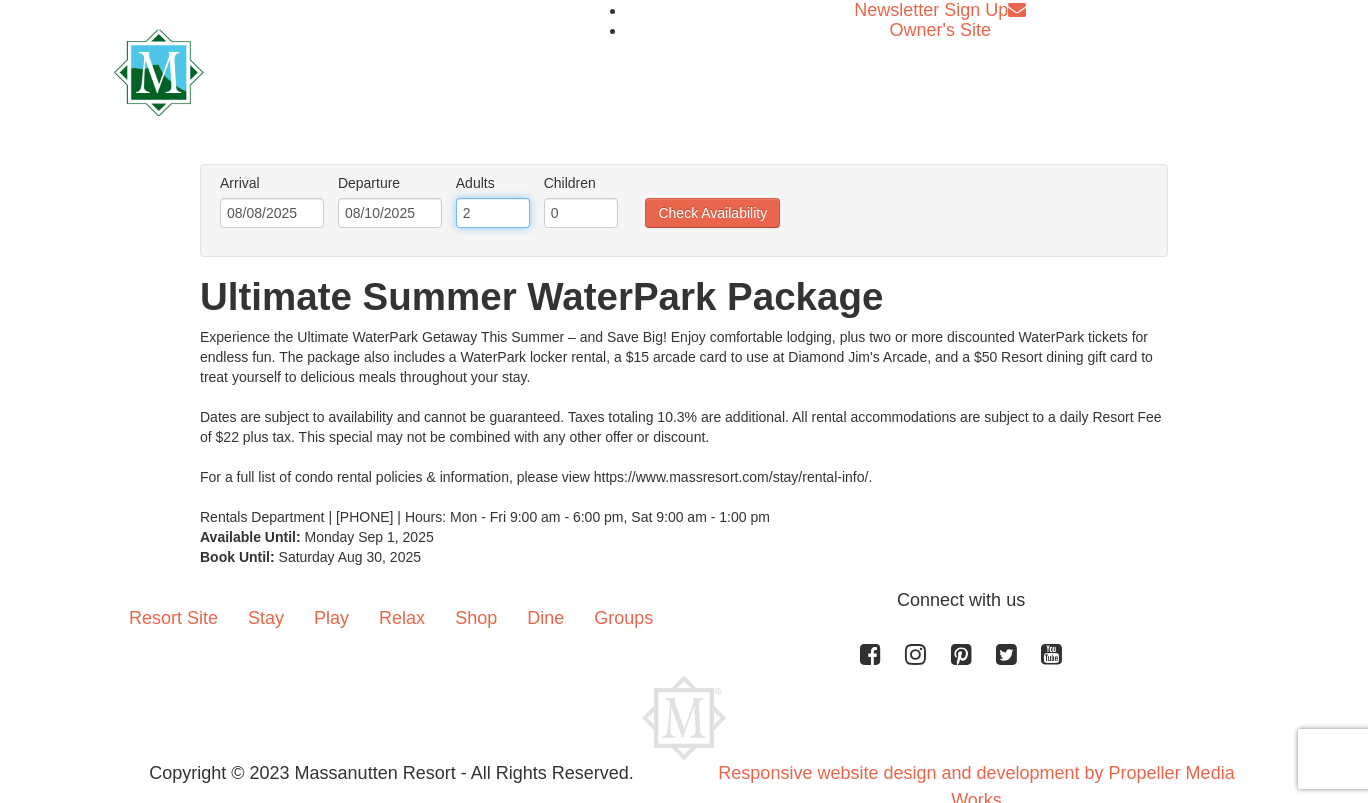 click on "2" at bounding box center [493, 213] 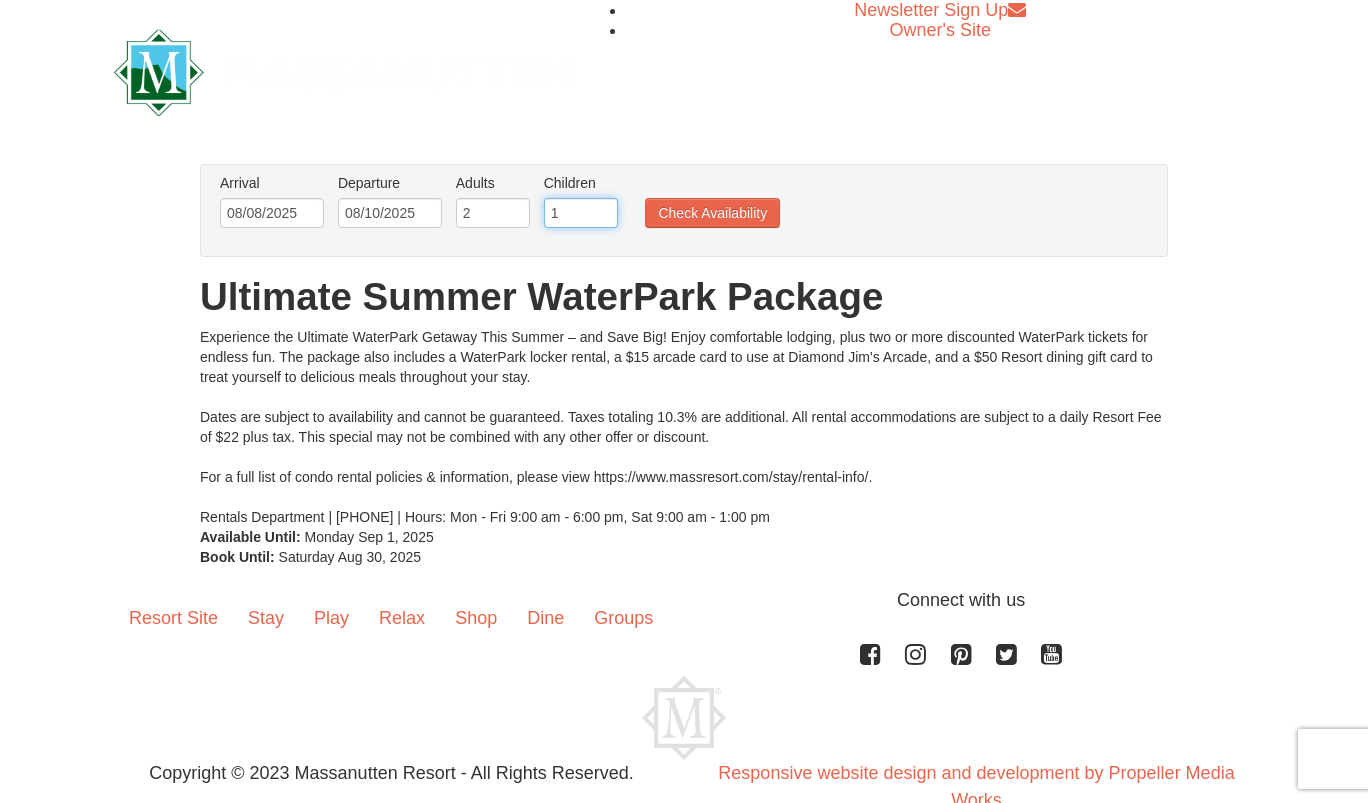click on "1" at bounding box center [581, 213] 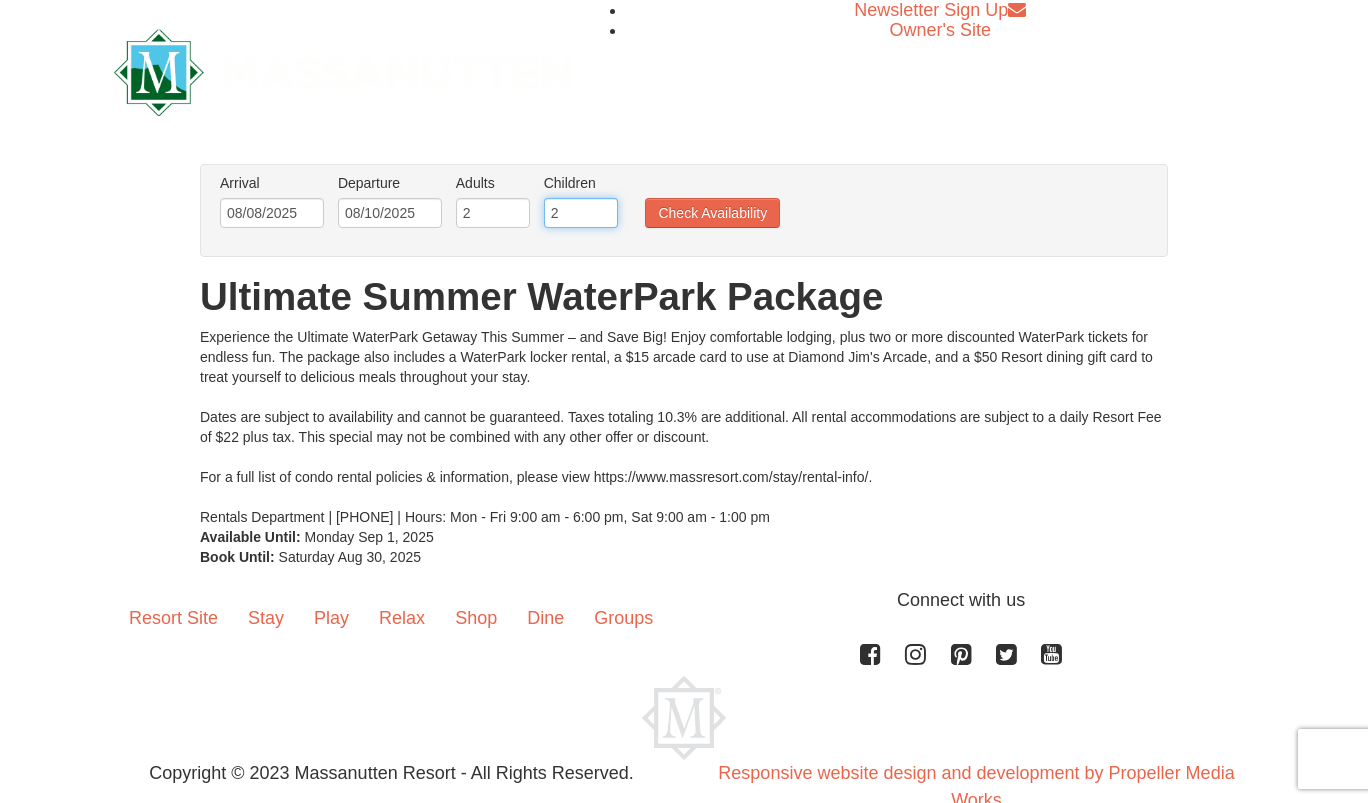 click on "2" at bounding box center (581, 213) 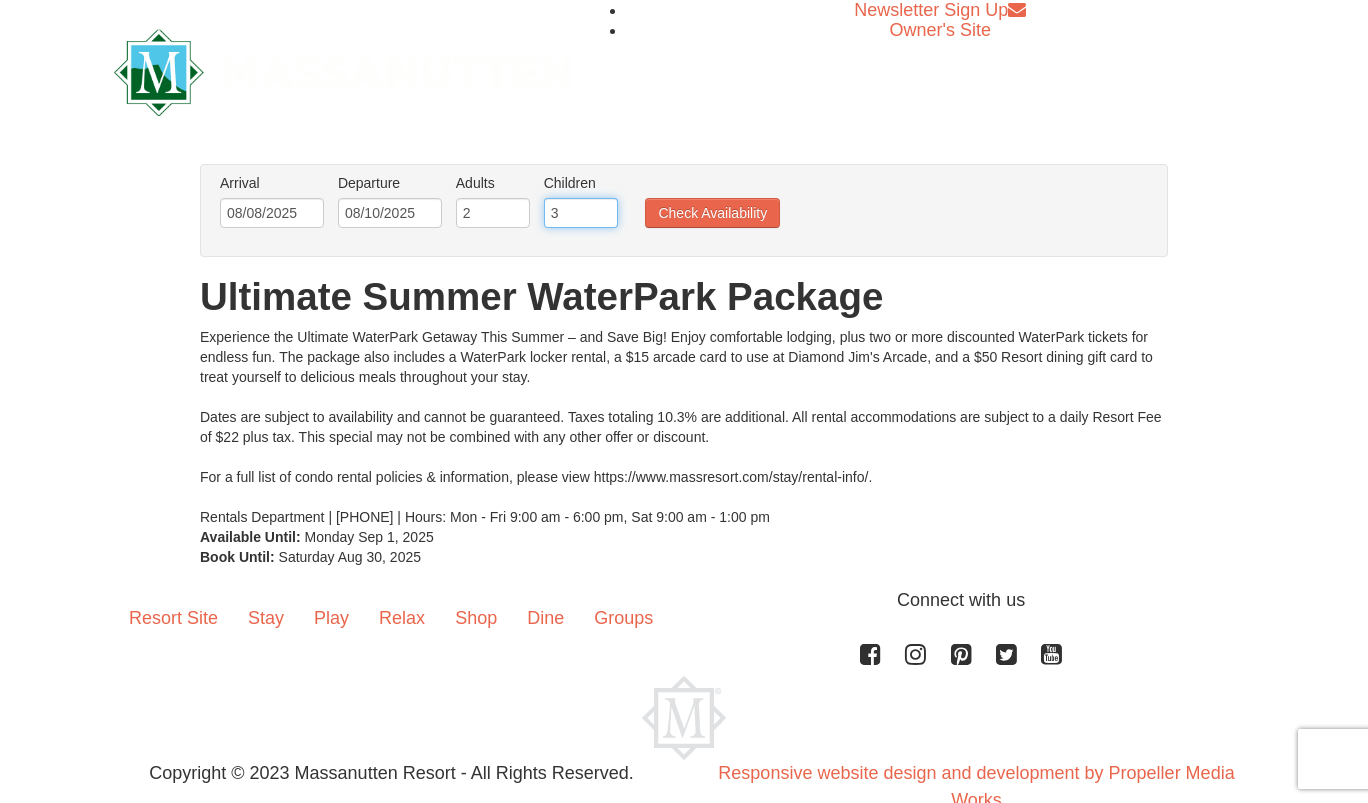 type on "3" 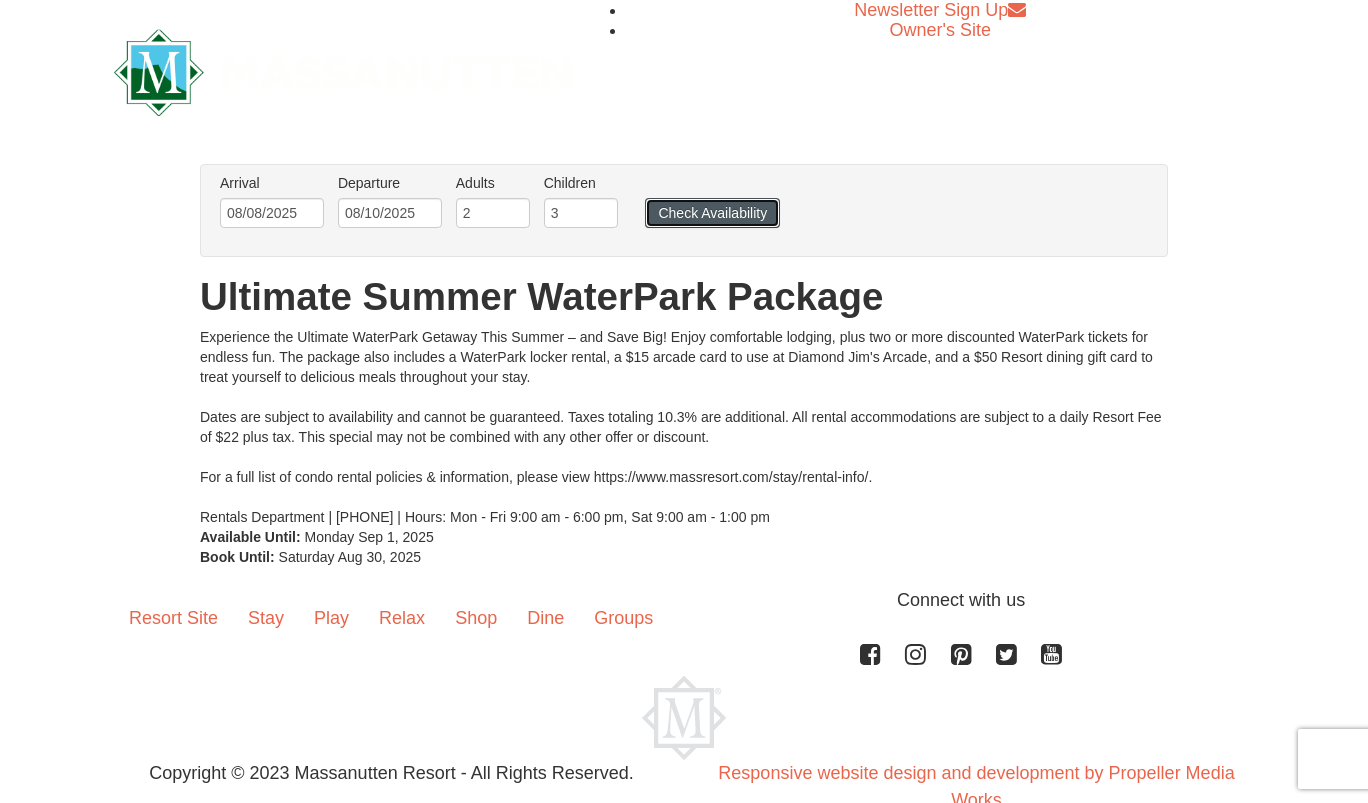 click on "Check Availability" at bounding box center (712, 213) 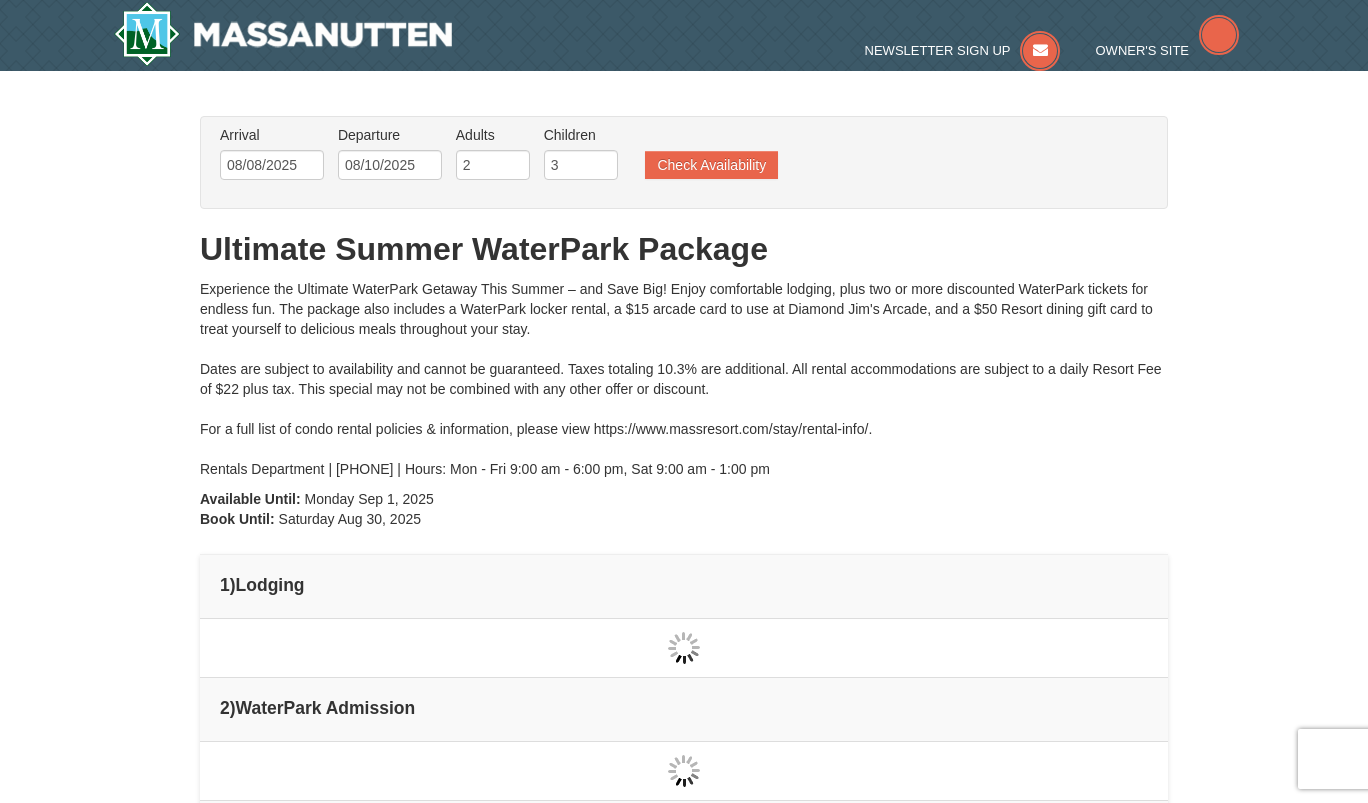 scroll, scrollTop: 0, scrollLeft: 0, axis: both 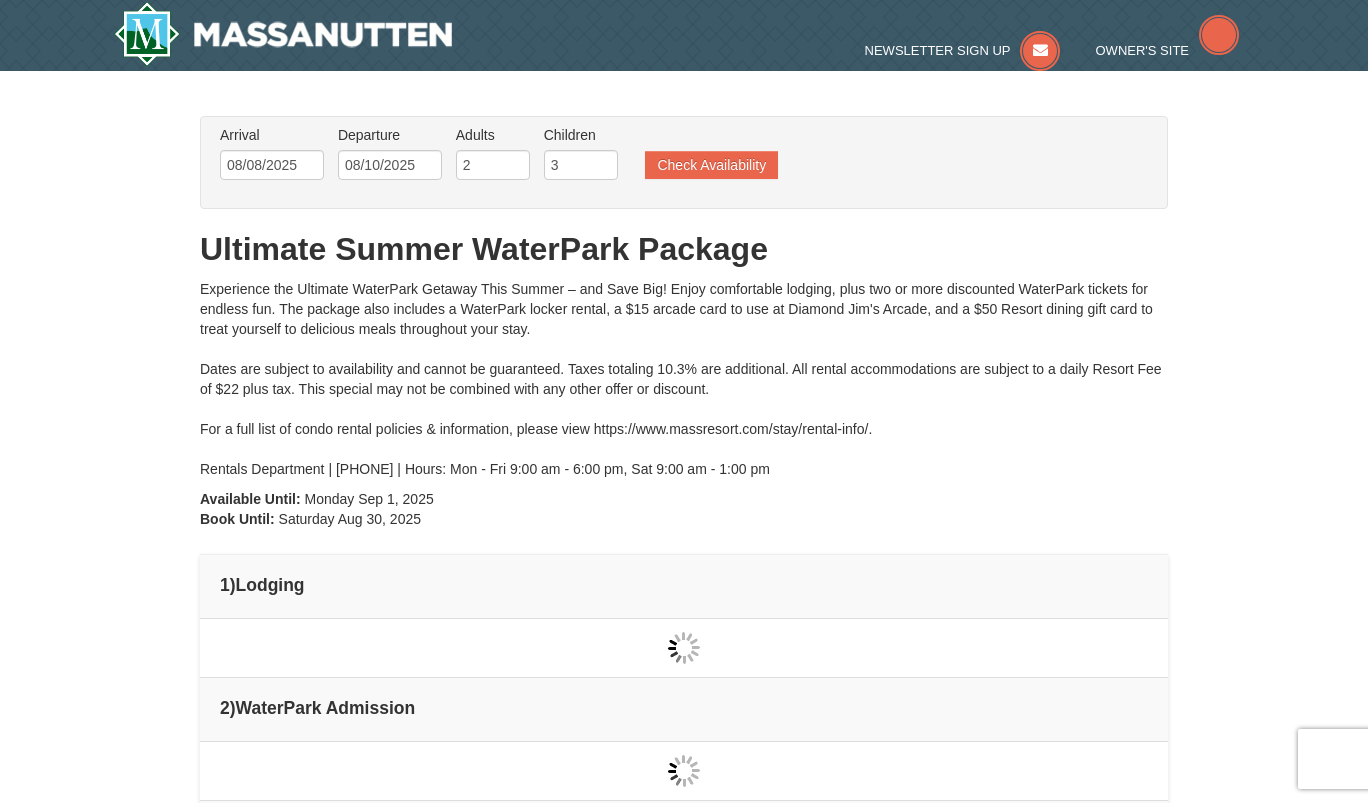 type on "08/08/2025" 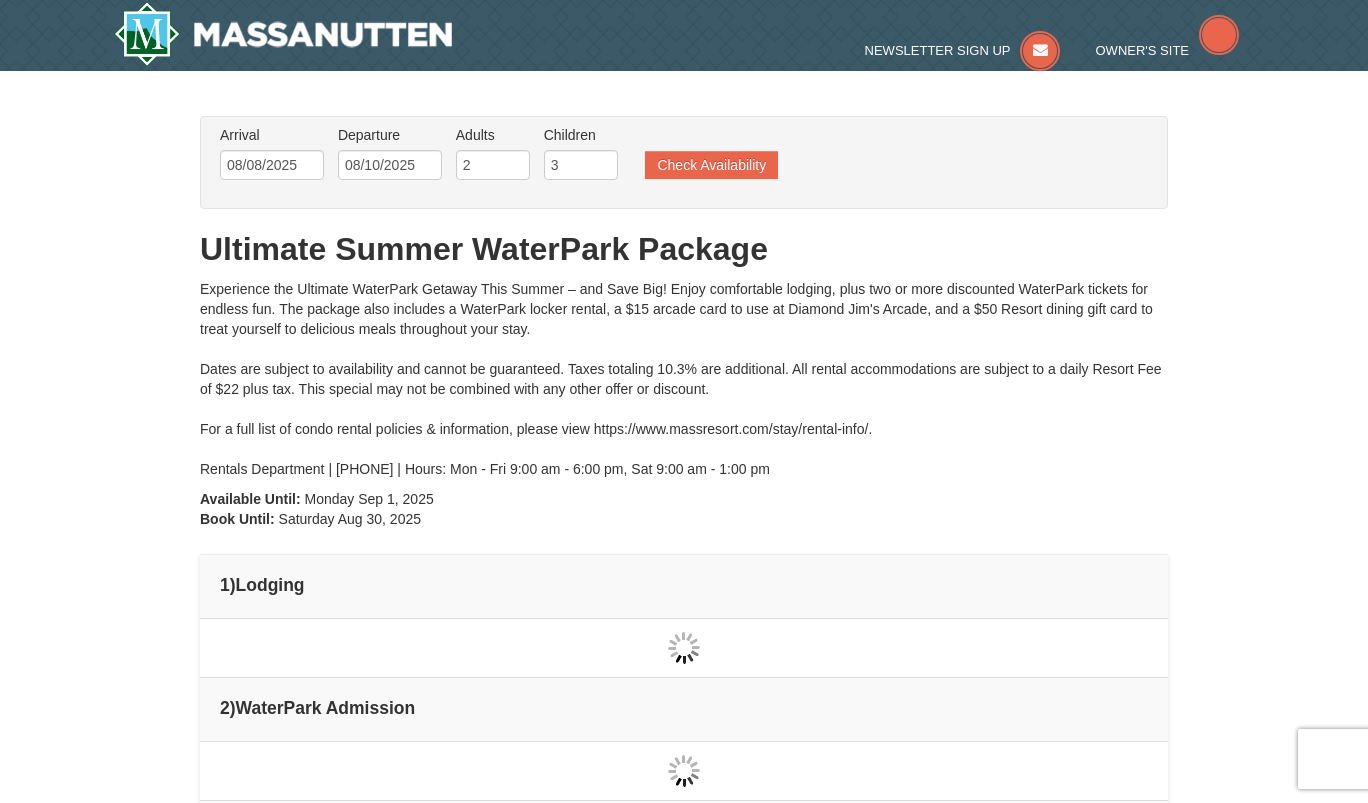 type on "08/08/2025" 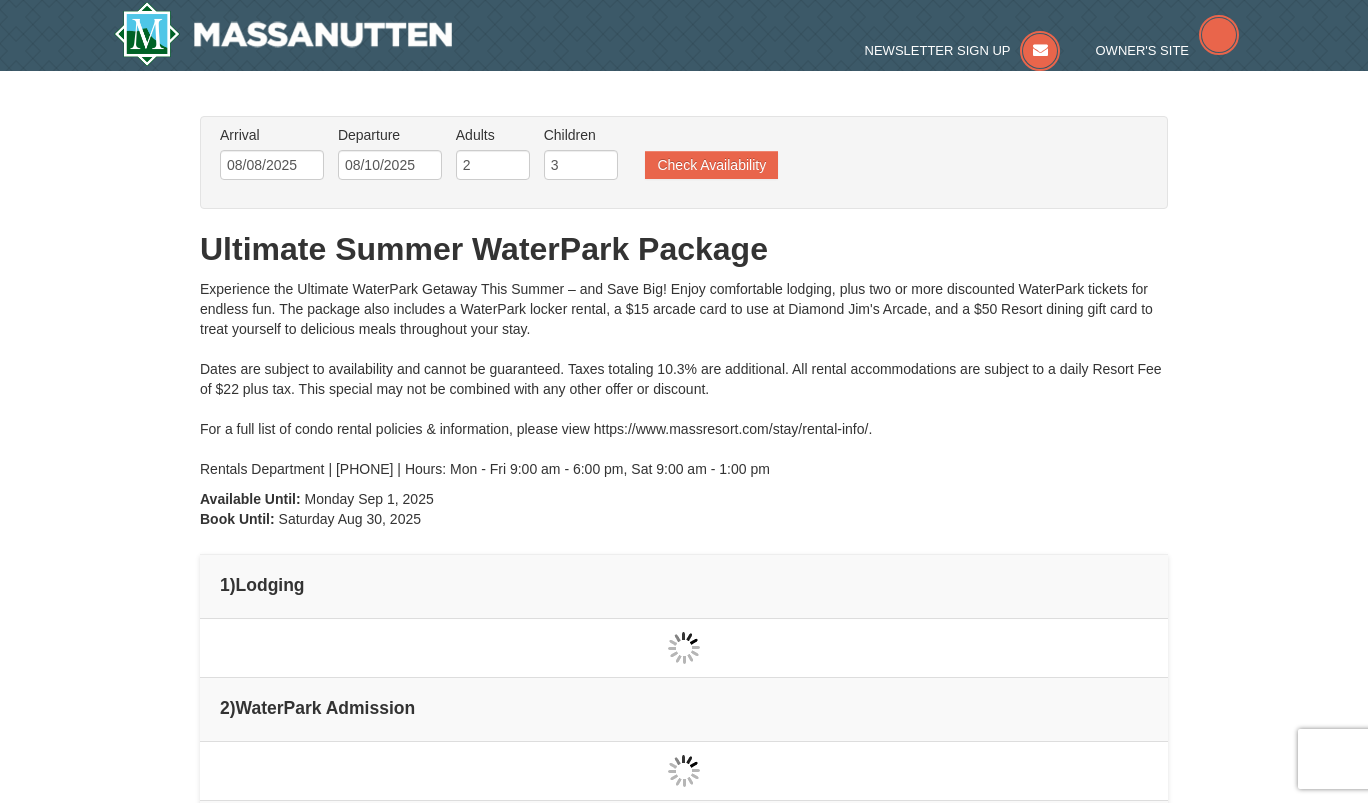 type on "08/08/2025" 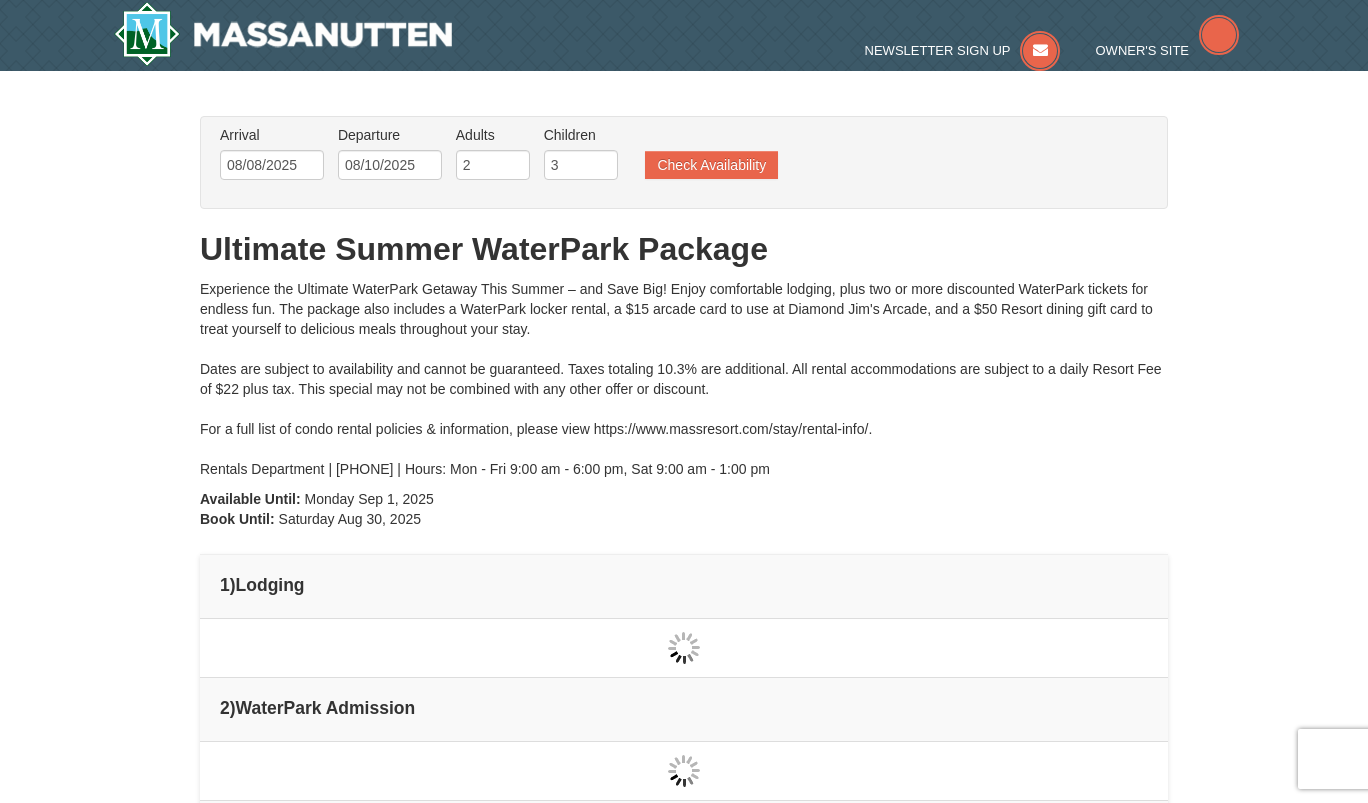 type on "08/08/2025" 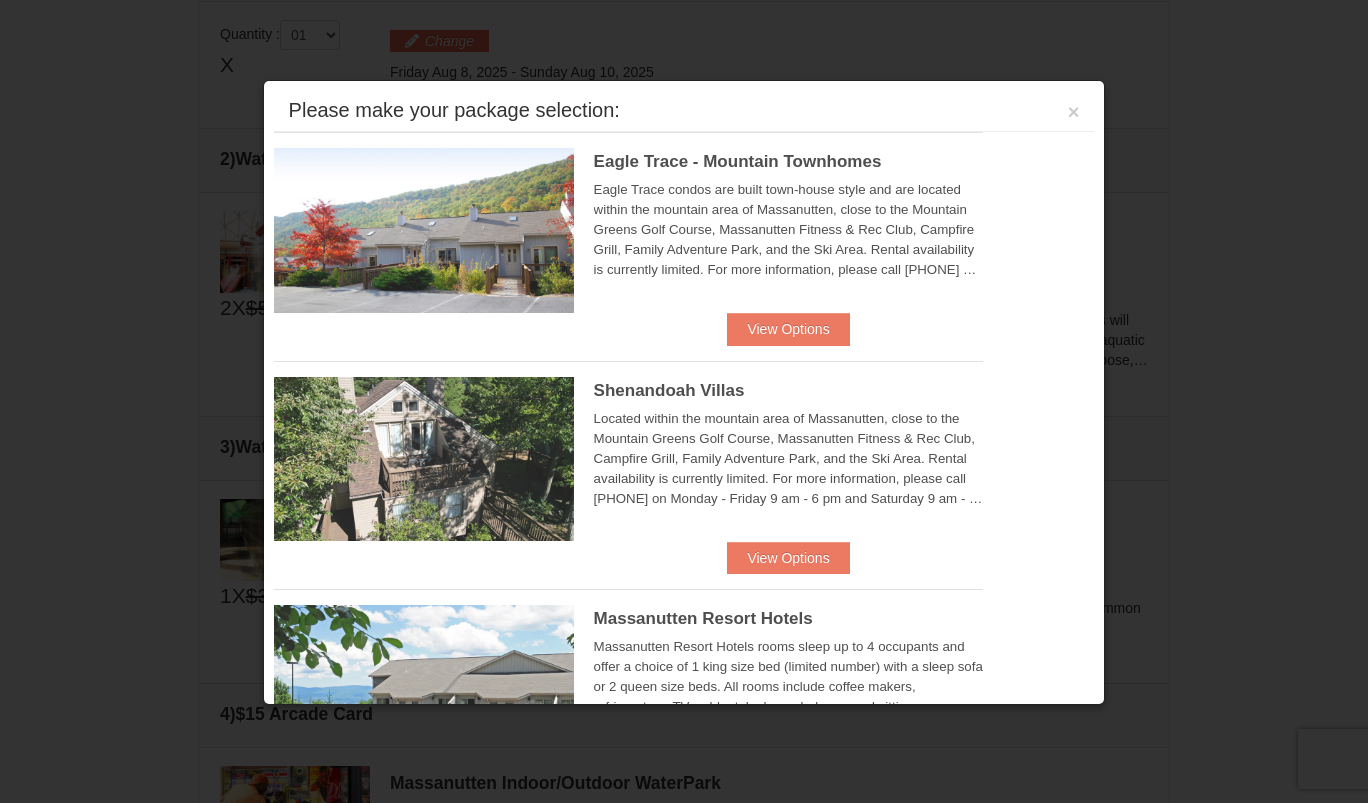 scroll, scrollTop: 631, scrollLeft: 0, axis: vertical 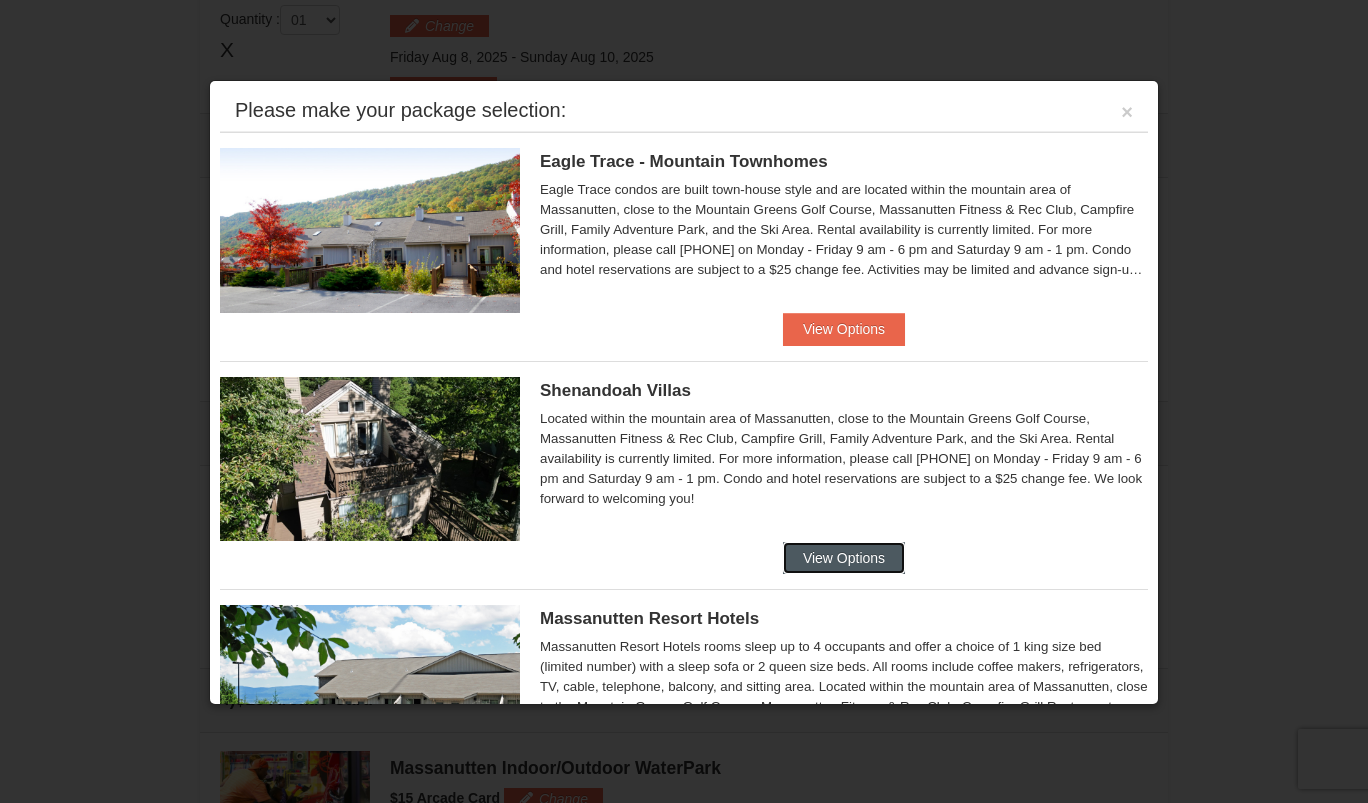click on "View Options" at bounding box center (844, 558) 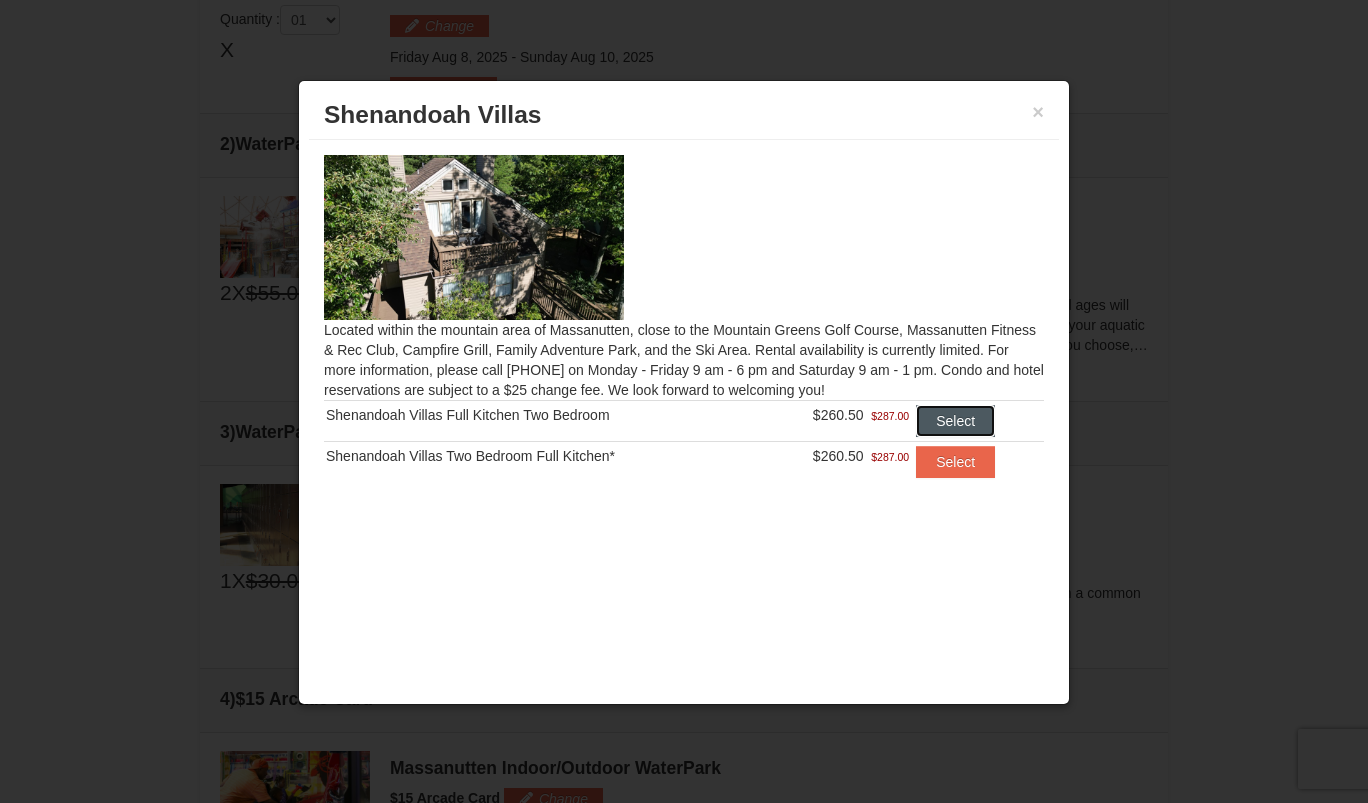 click on "Select" at bounding box center (955, 421) 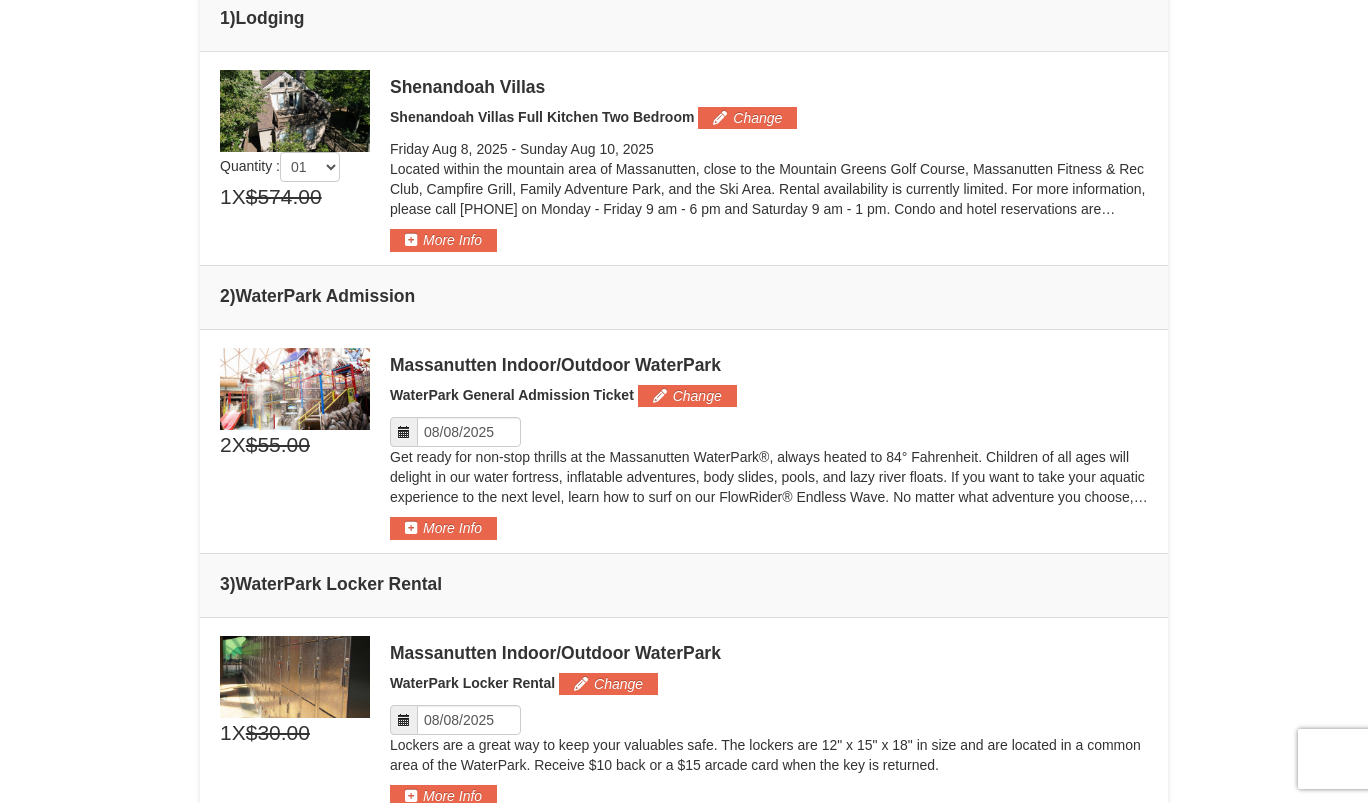 scroll, scrollTop: 577, scrollLeft: 0, axis: vertical 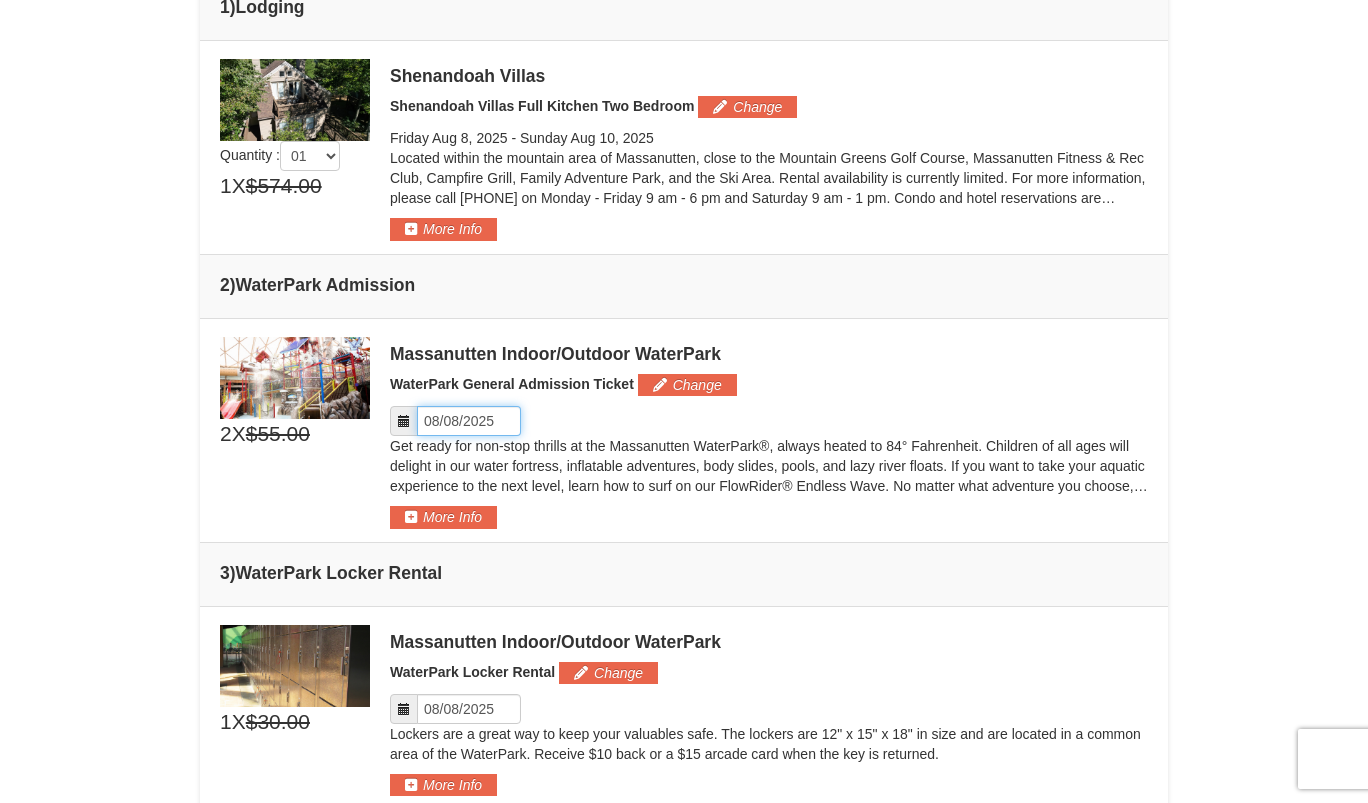 click on "Please format dates MM/DD/YYYY" at bounding box center (469, 421) 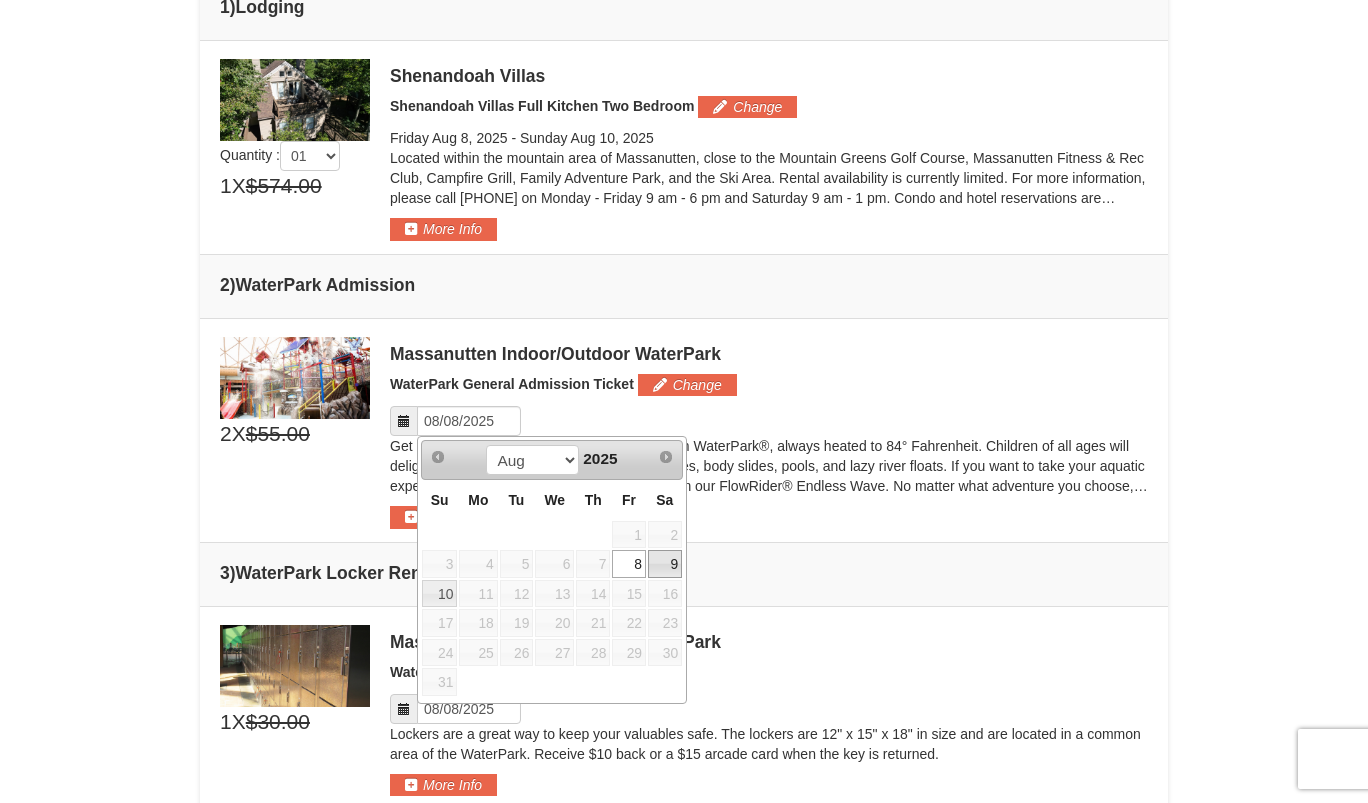 click on "9" at bounding box center (665, 564) 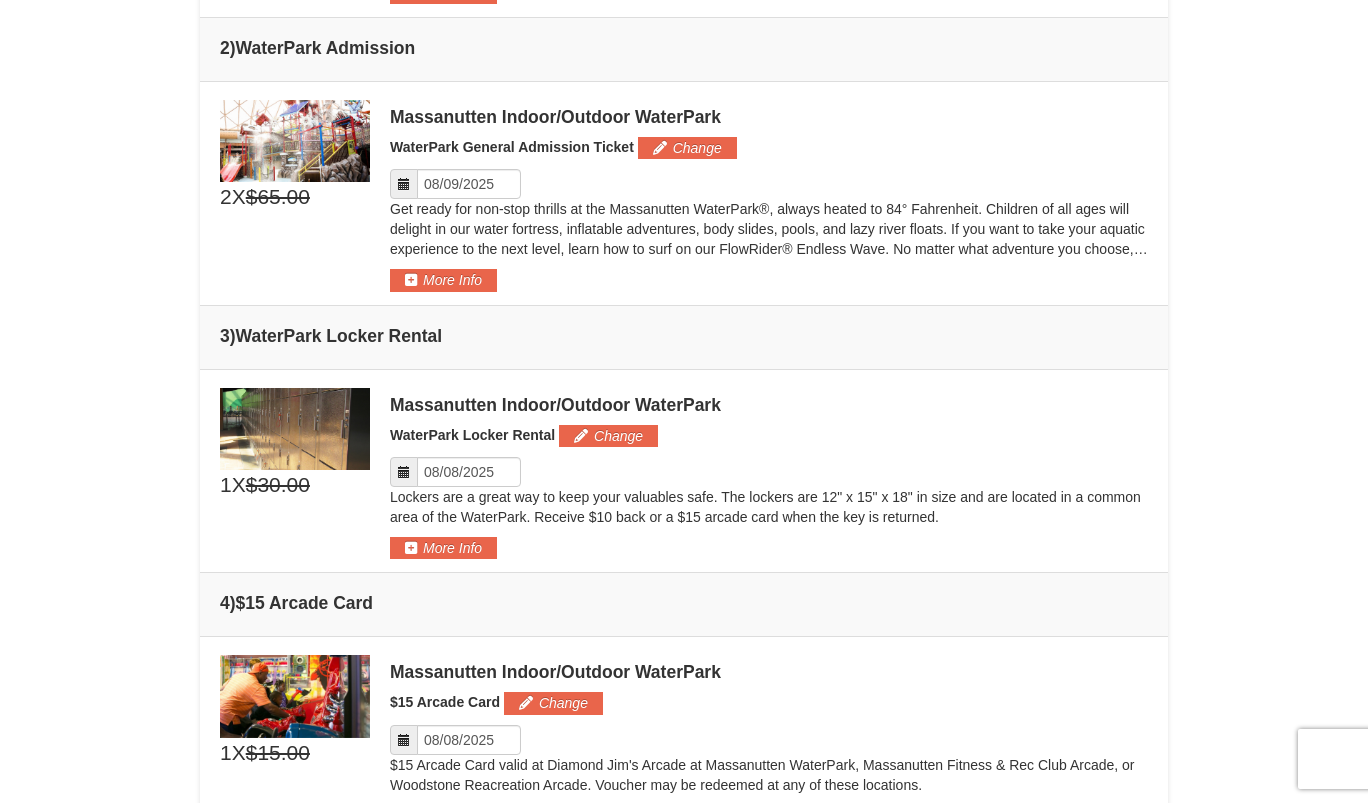 scroll, scrollTop: 798, scrollLeft: 0, axis: vertical 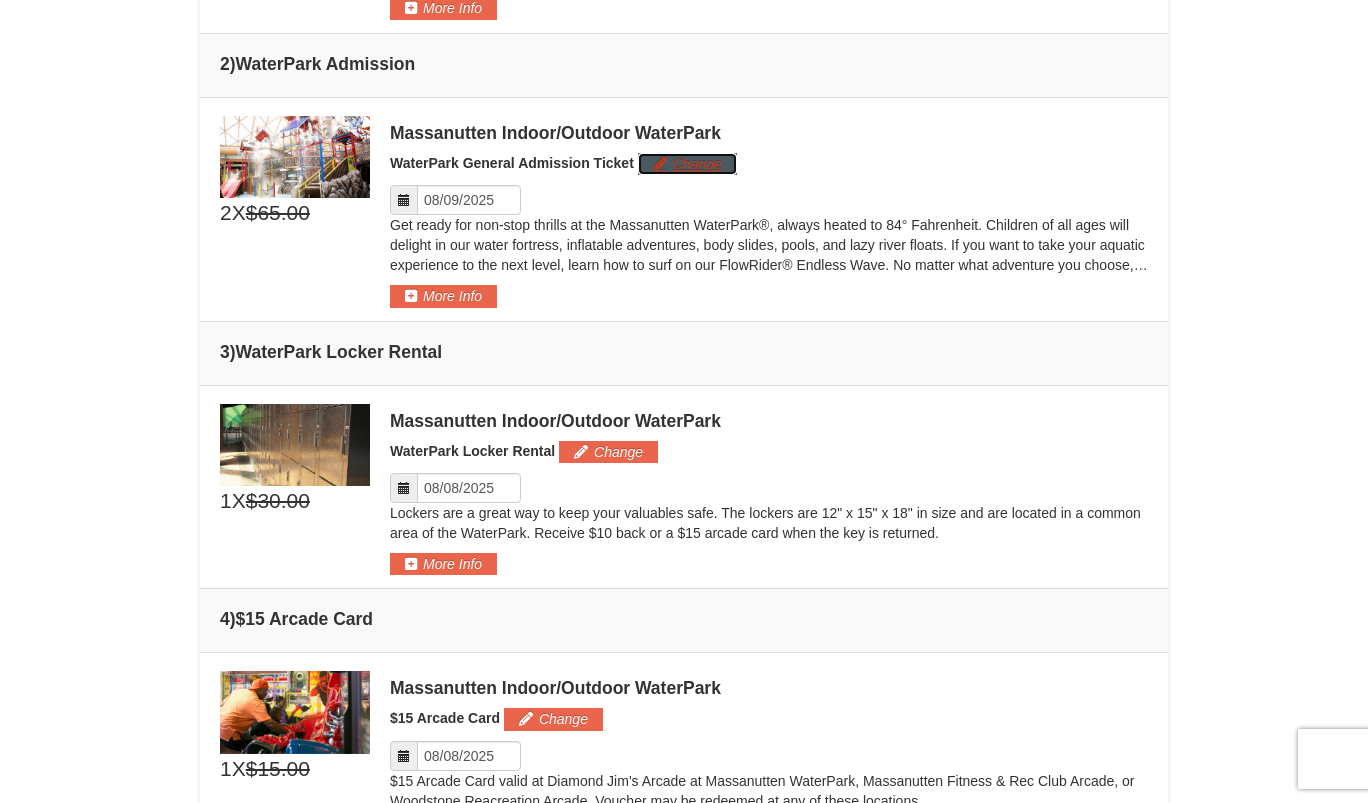 click on "Change" at bounding box center (687, 164) 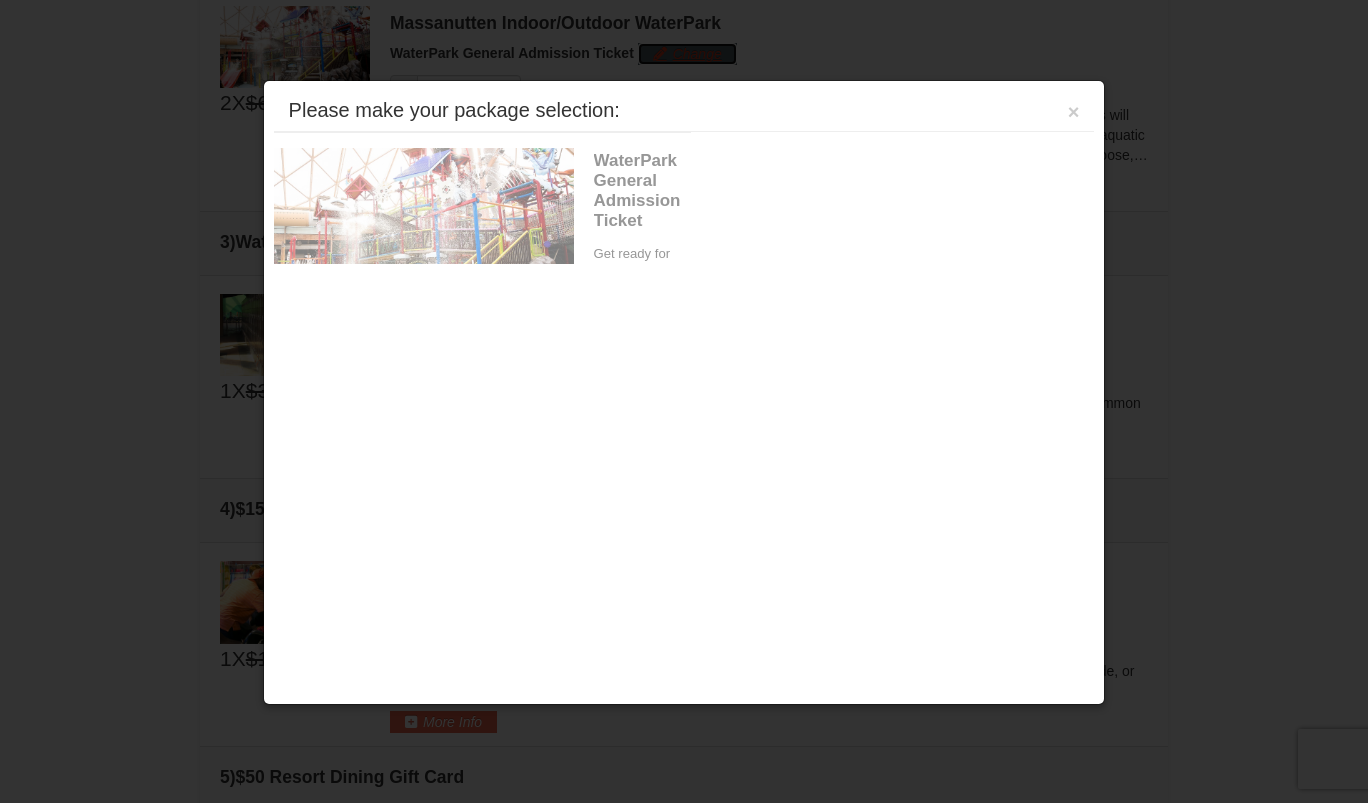scroll, scrollTop: 914, scrollLeft: 0, axis: vertical 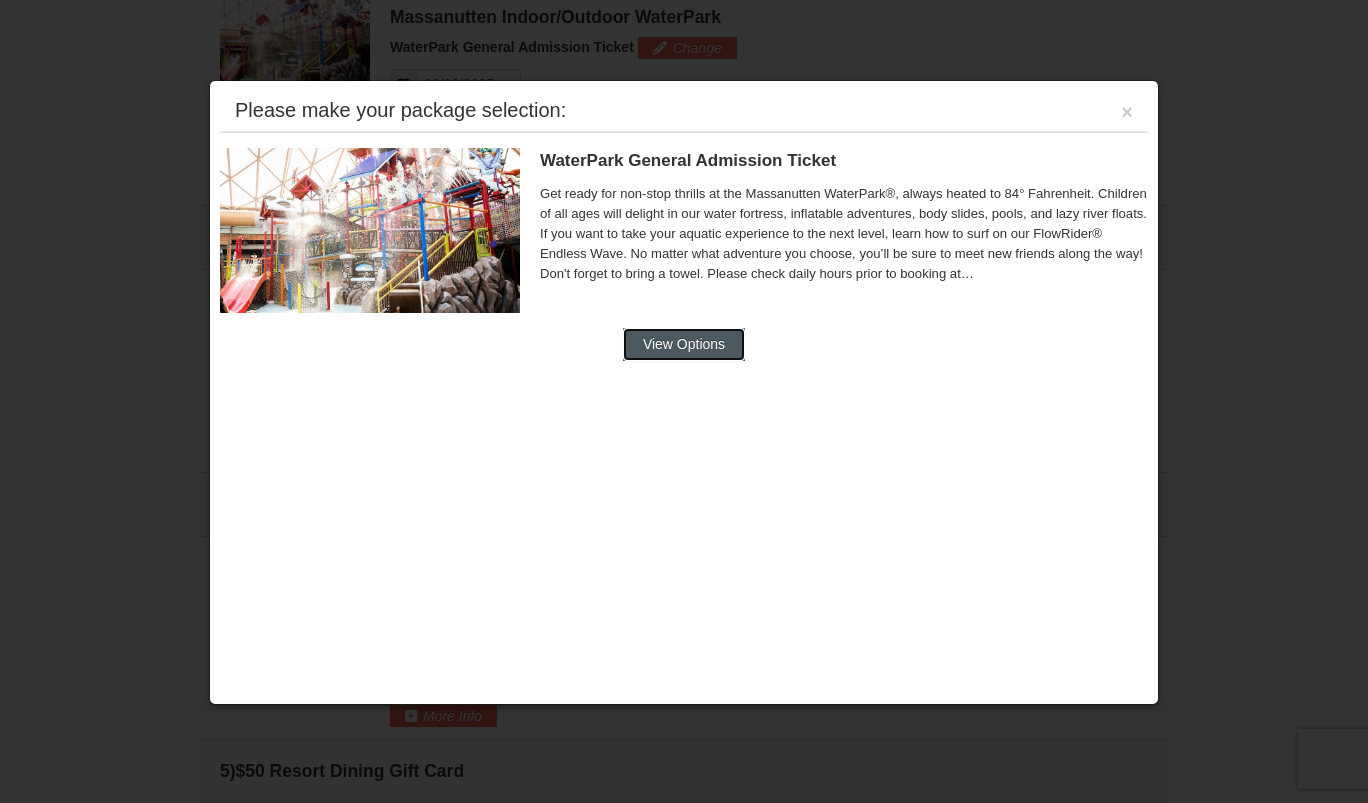 click on "View Options" at bounding box center [684, 344] 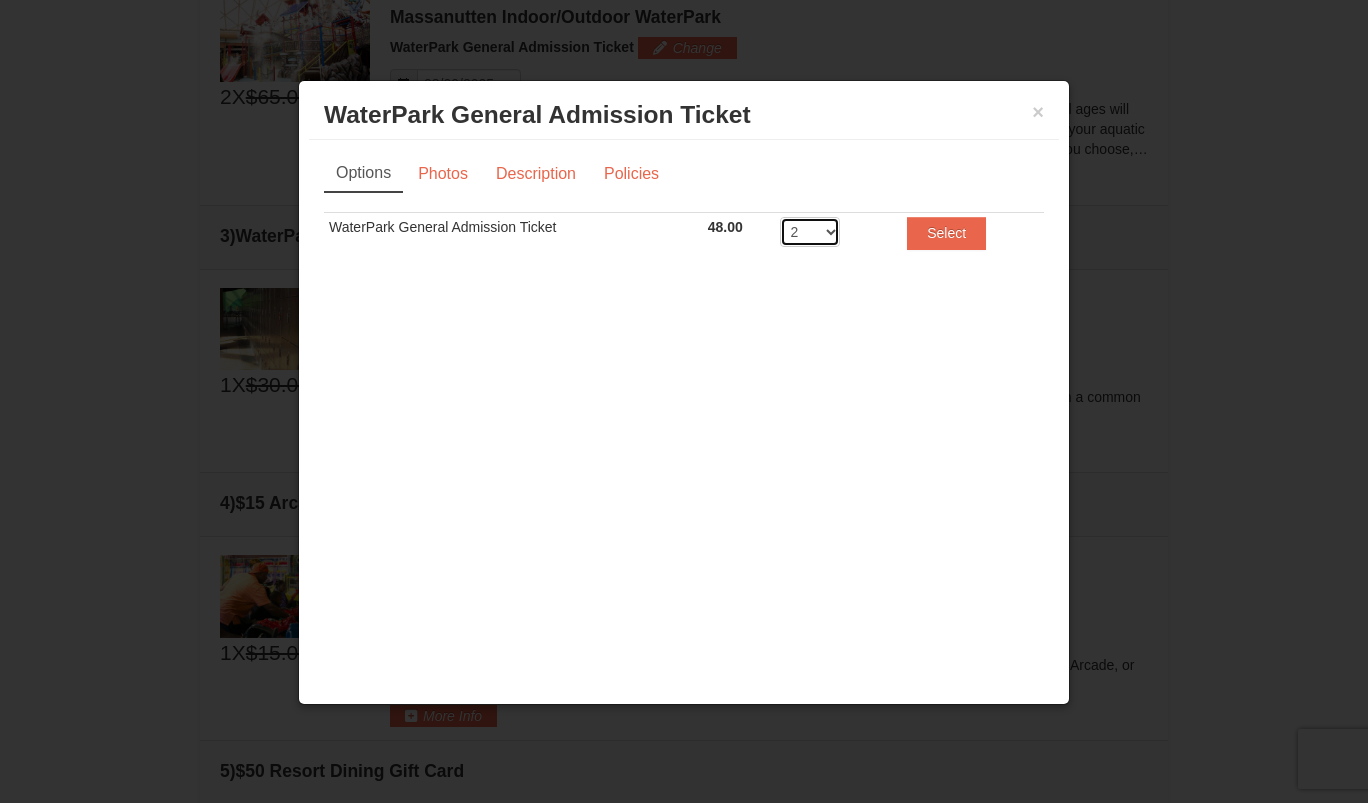 click on "2 3 4 5 6 7 8" at bounding box center [810, 232] 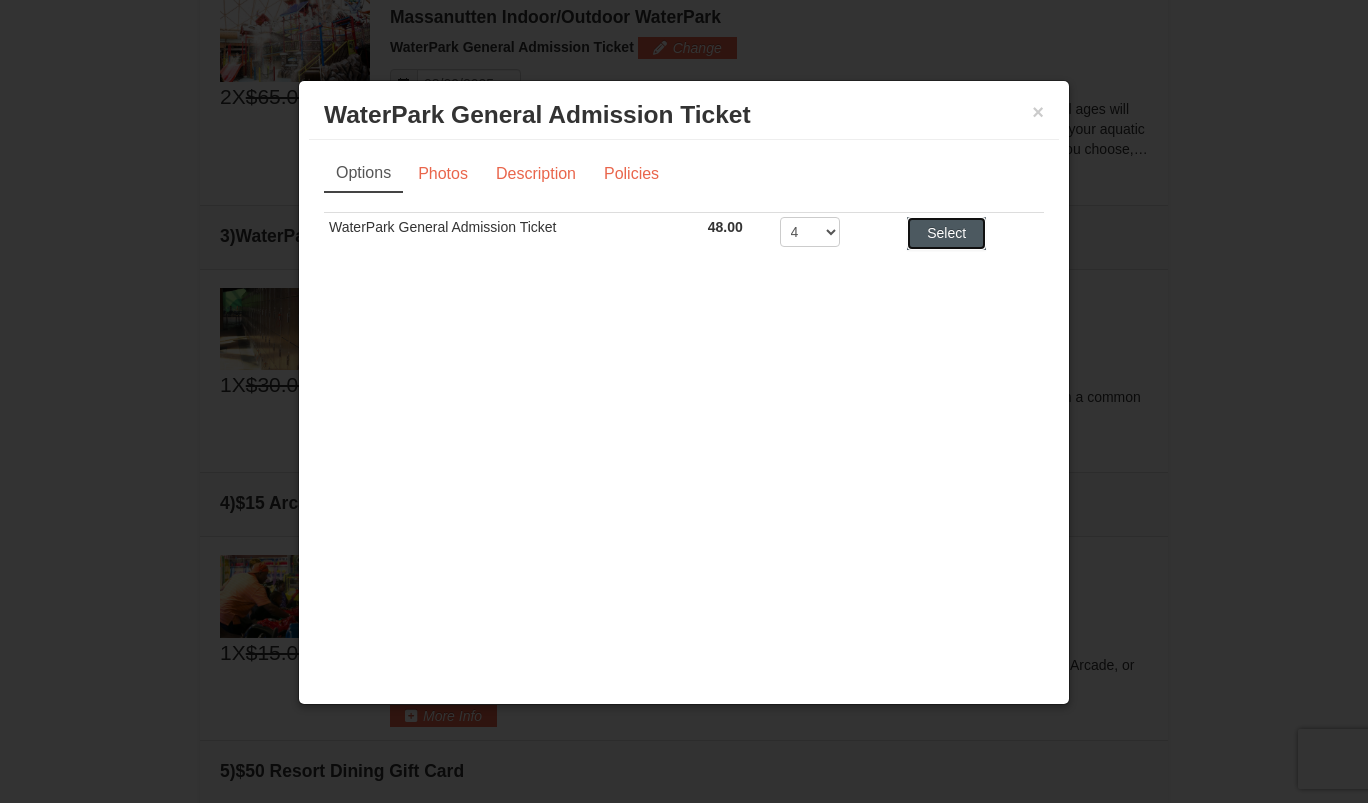 click on "Select" at bounding box center [946, 233] 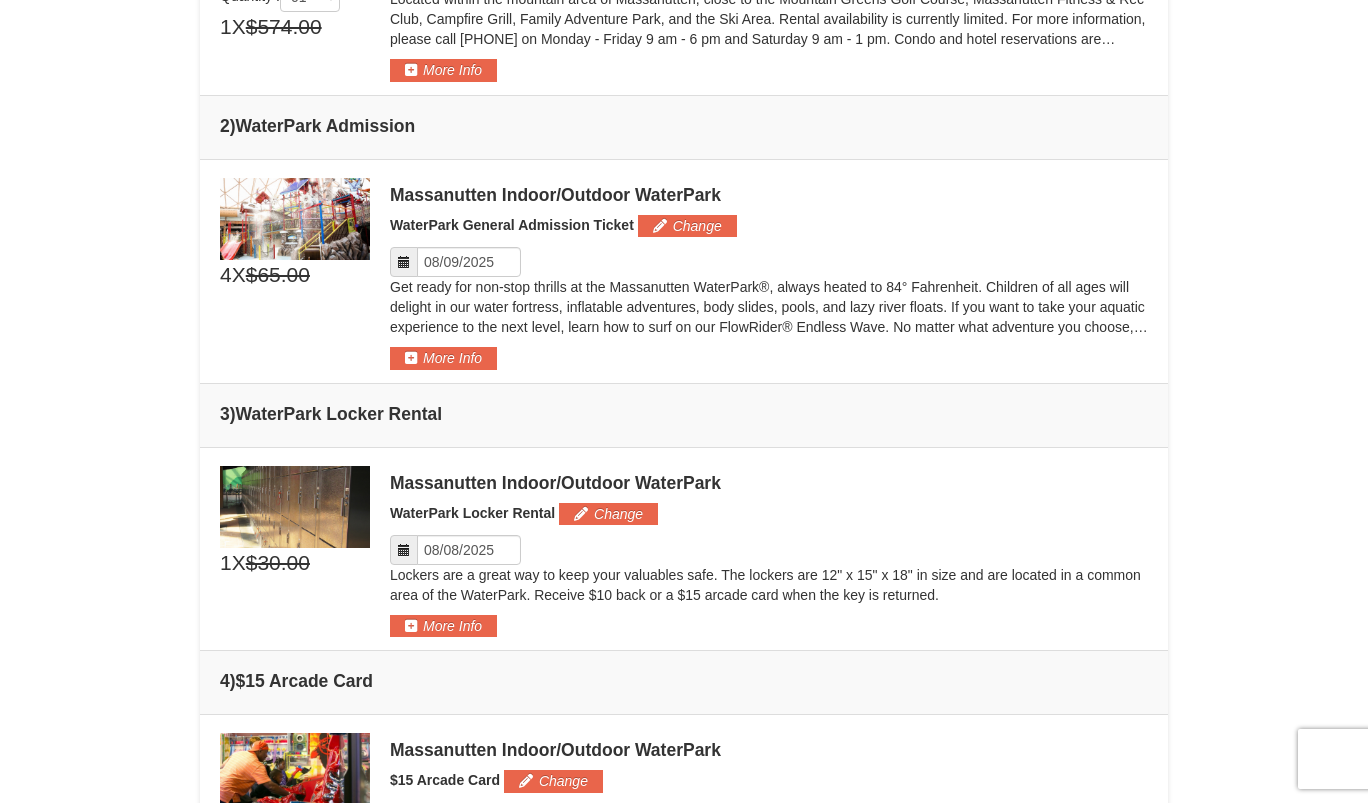 scroll, scrollTop: 739, scrollLeft: 0, axis: vertical 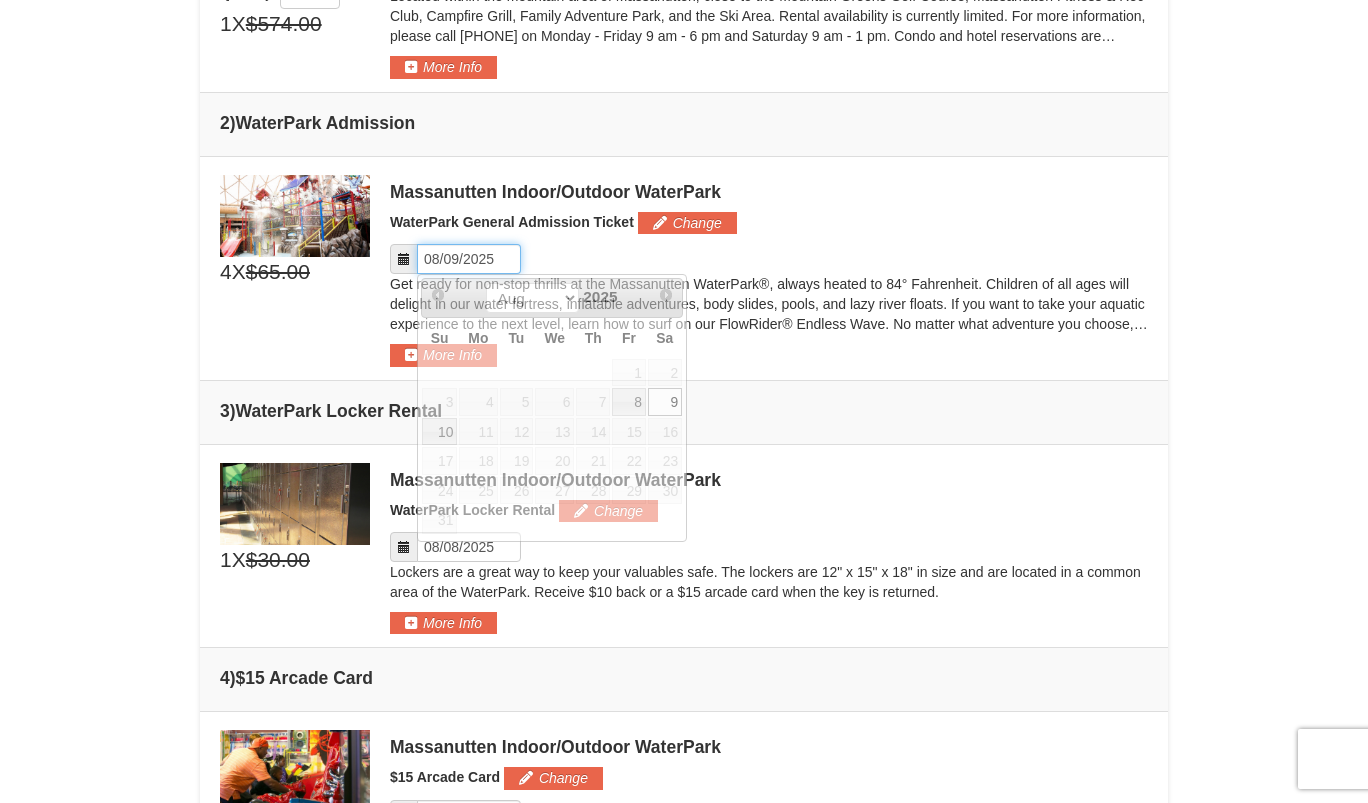 click on "Please format dates MM/DD/YYYY" at bounding box center (469, 259) 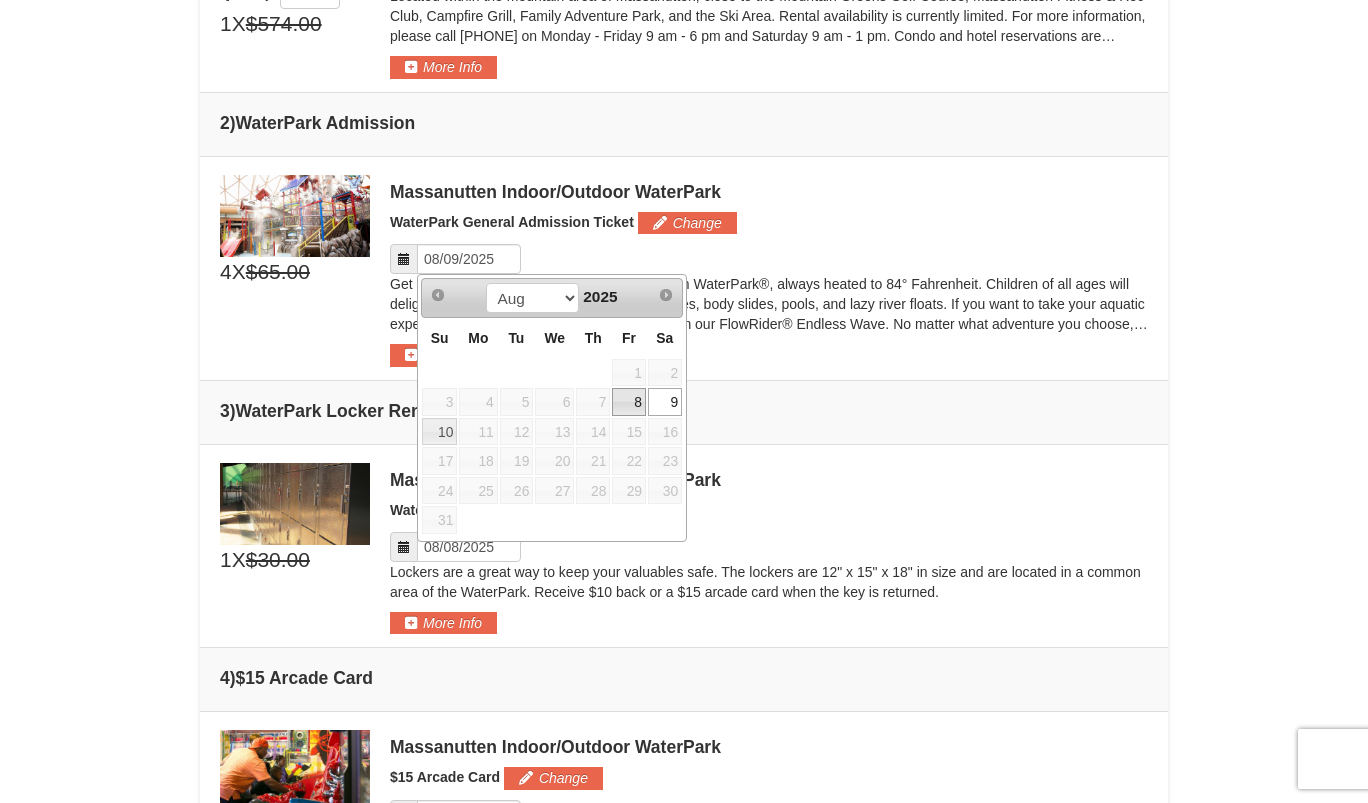 click on "8" at bounding box center [629, 402] 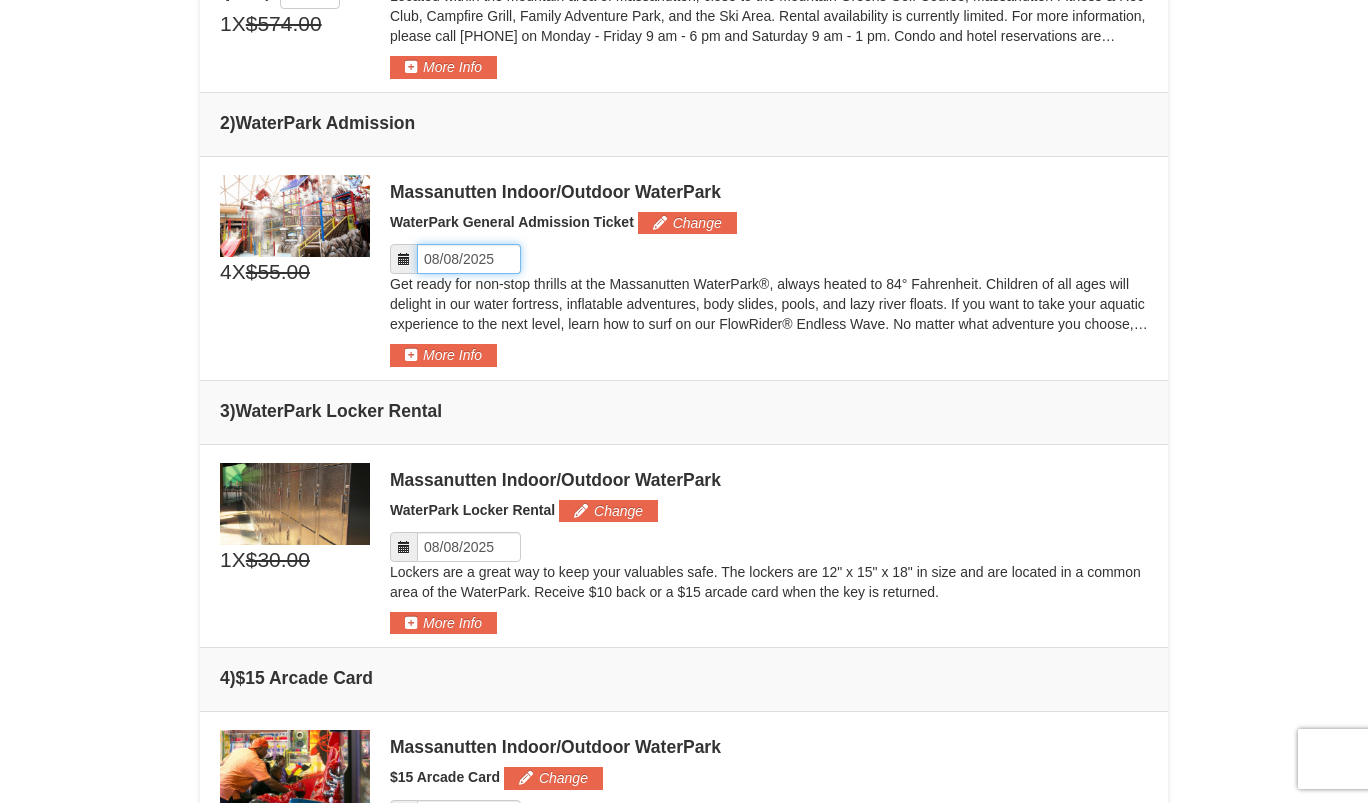 click on "Please format dates MM/DD/YYYY" at bounding box center (469, 259) 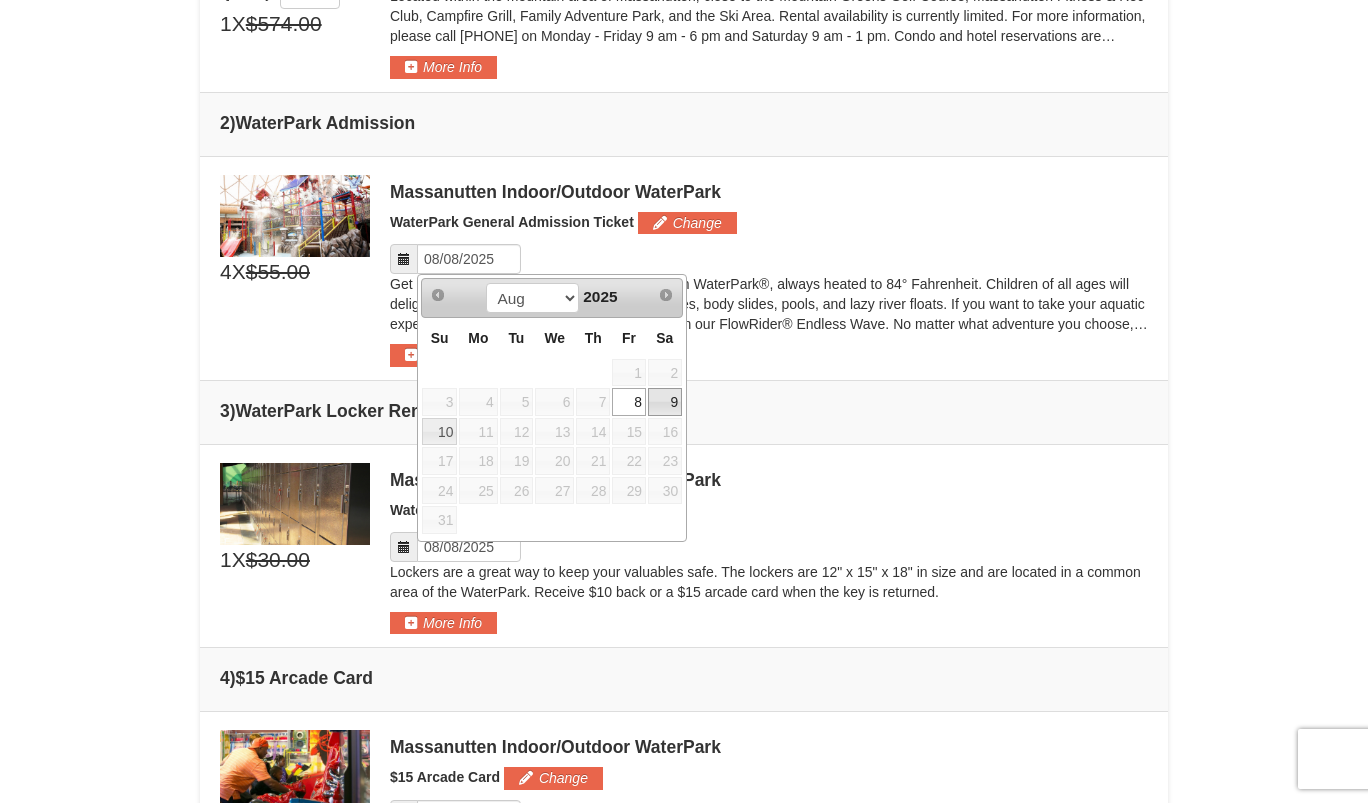 click on "9" at bounding box center (665, 402) 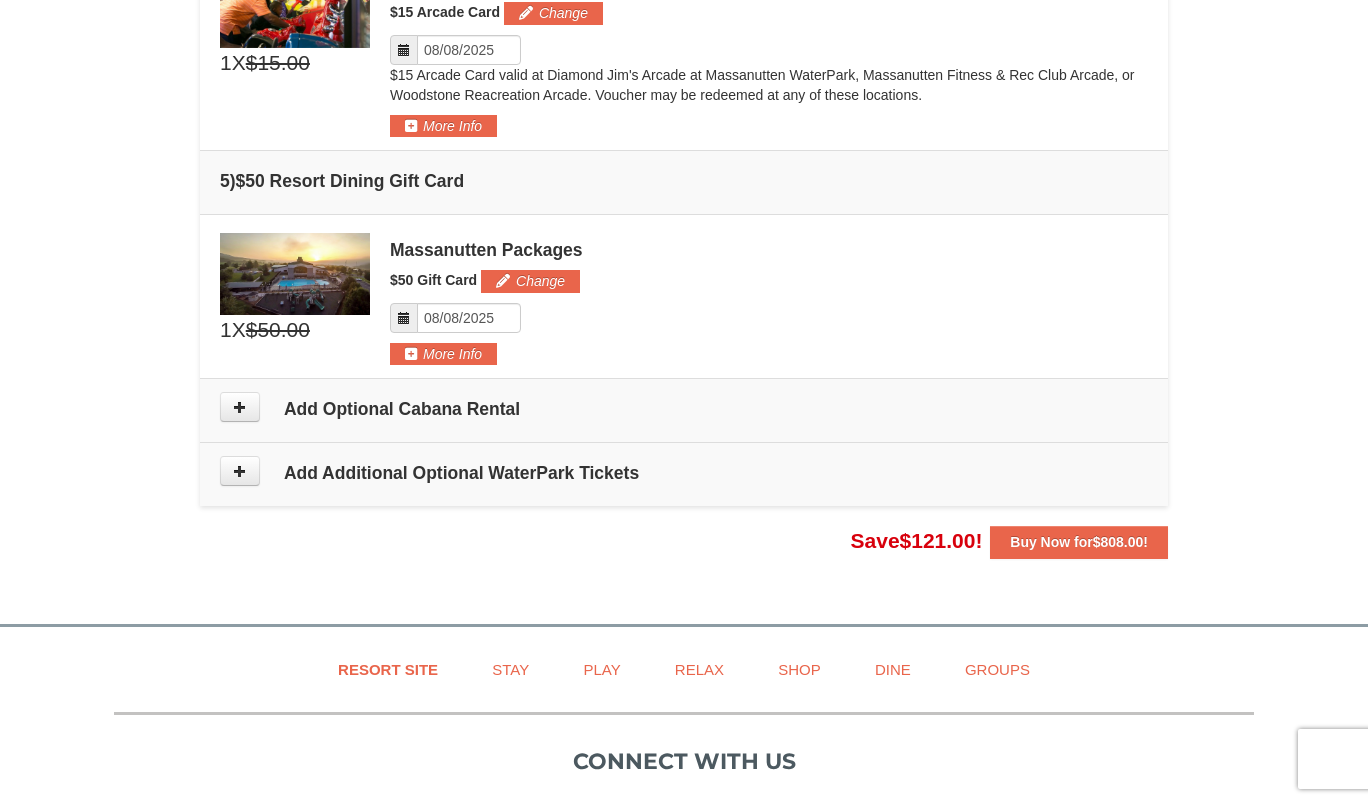 scroll, scrollTop: 1507, scrollLeft: 0, axis: vertical 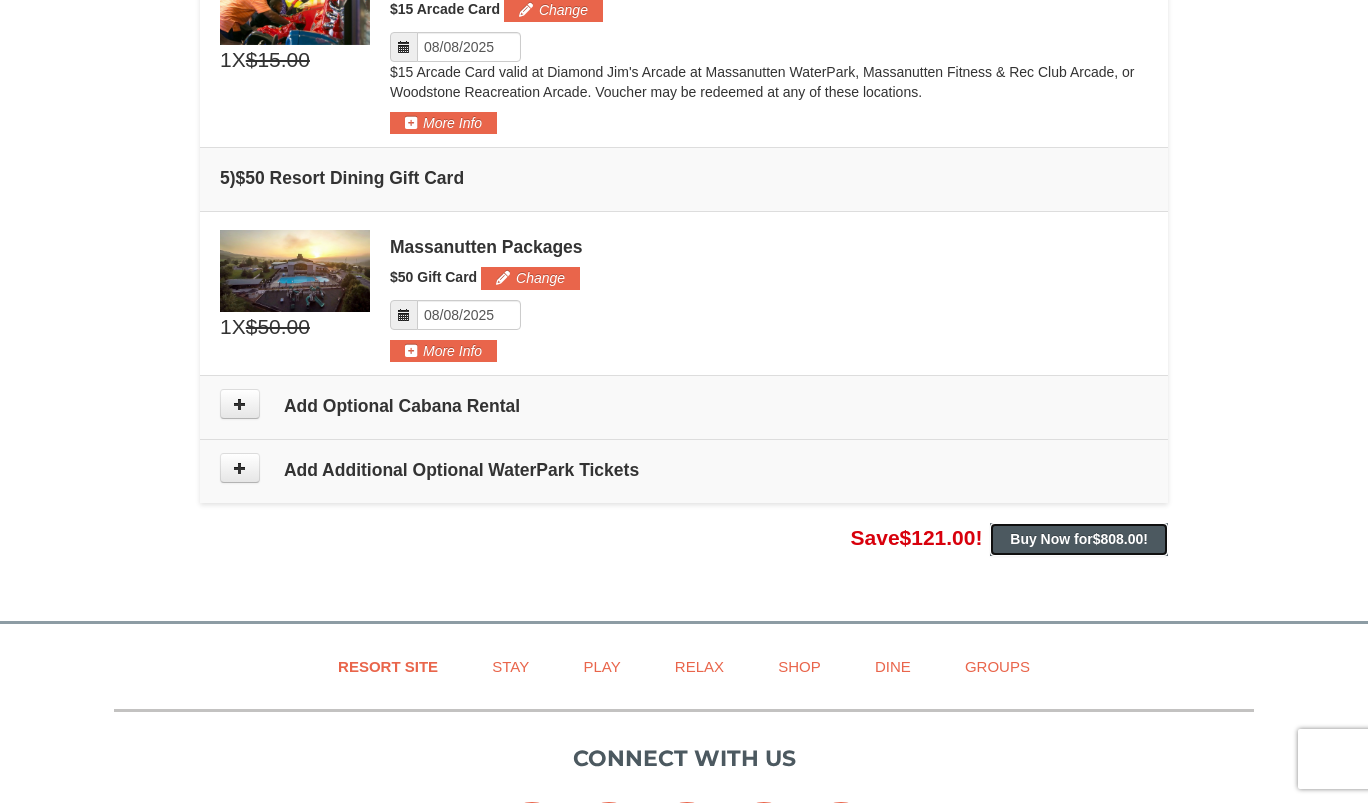 click on "Buy Now for
$808.00 !" at bounding box center (1079, 539) 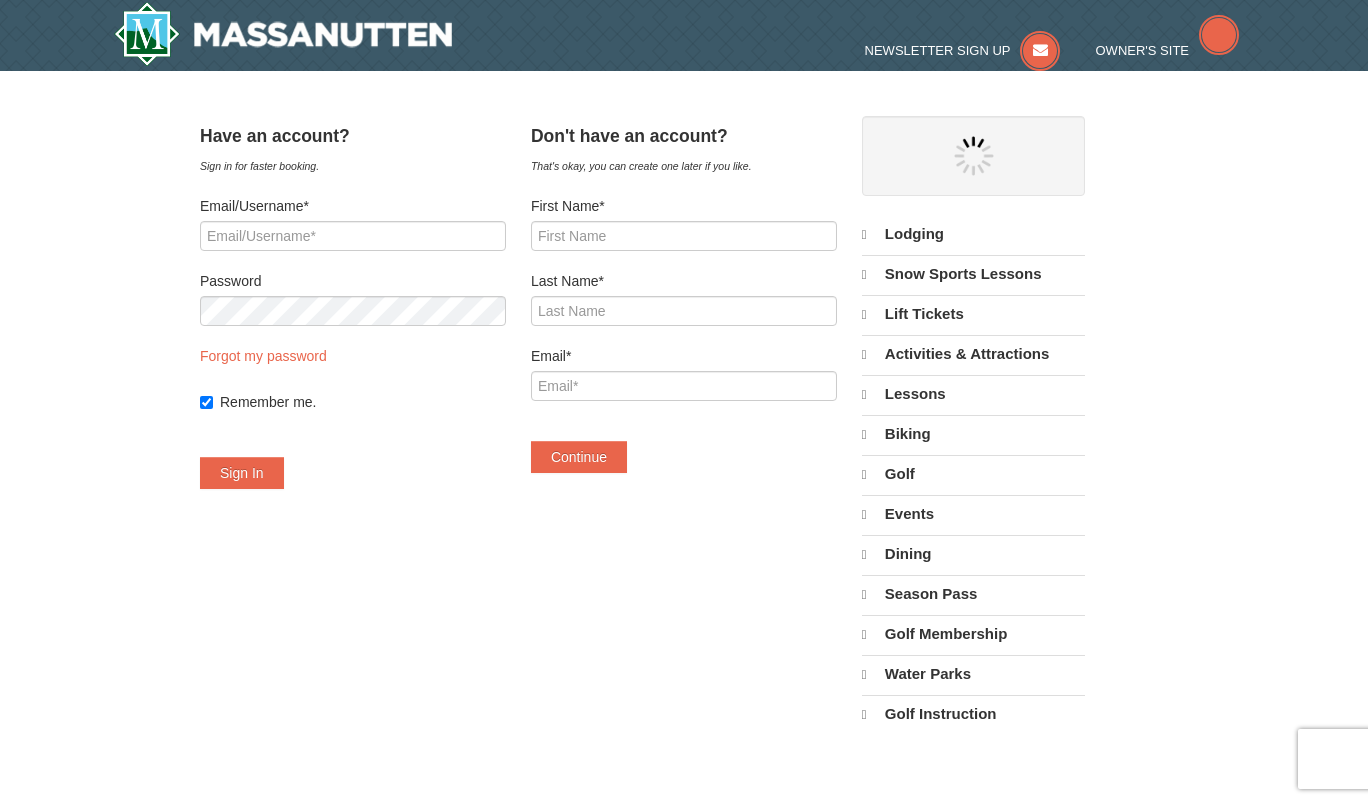 scroll, scrollTop: 0, scrollLeft: 0, axis: both 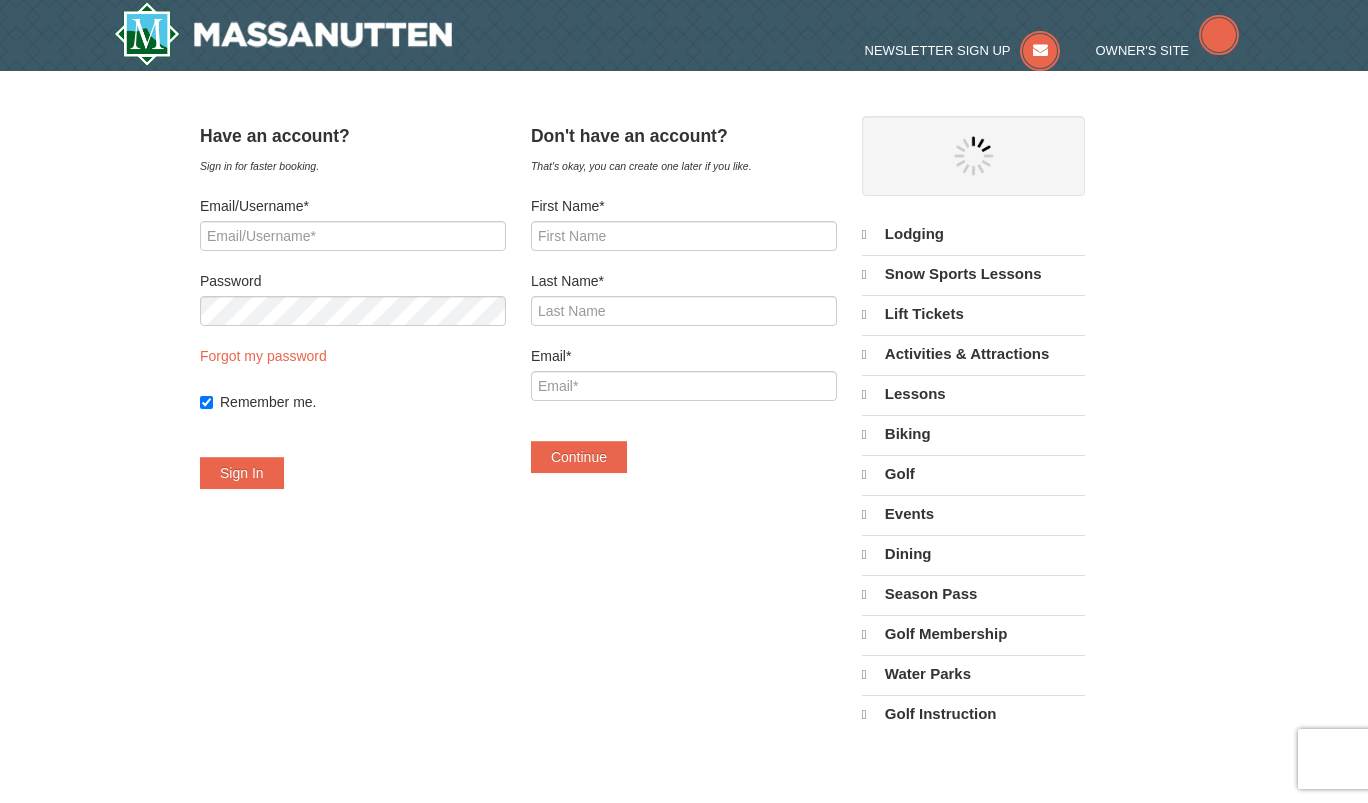 select on "8" 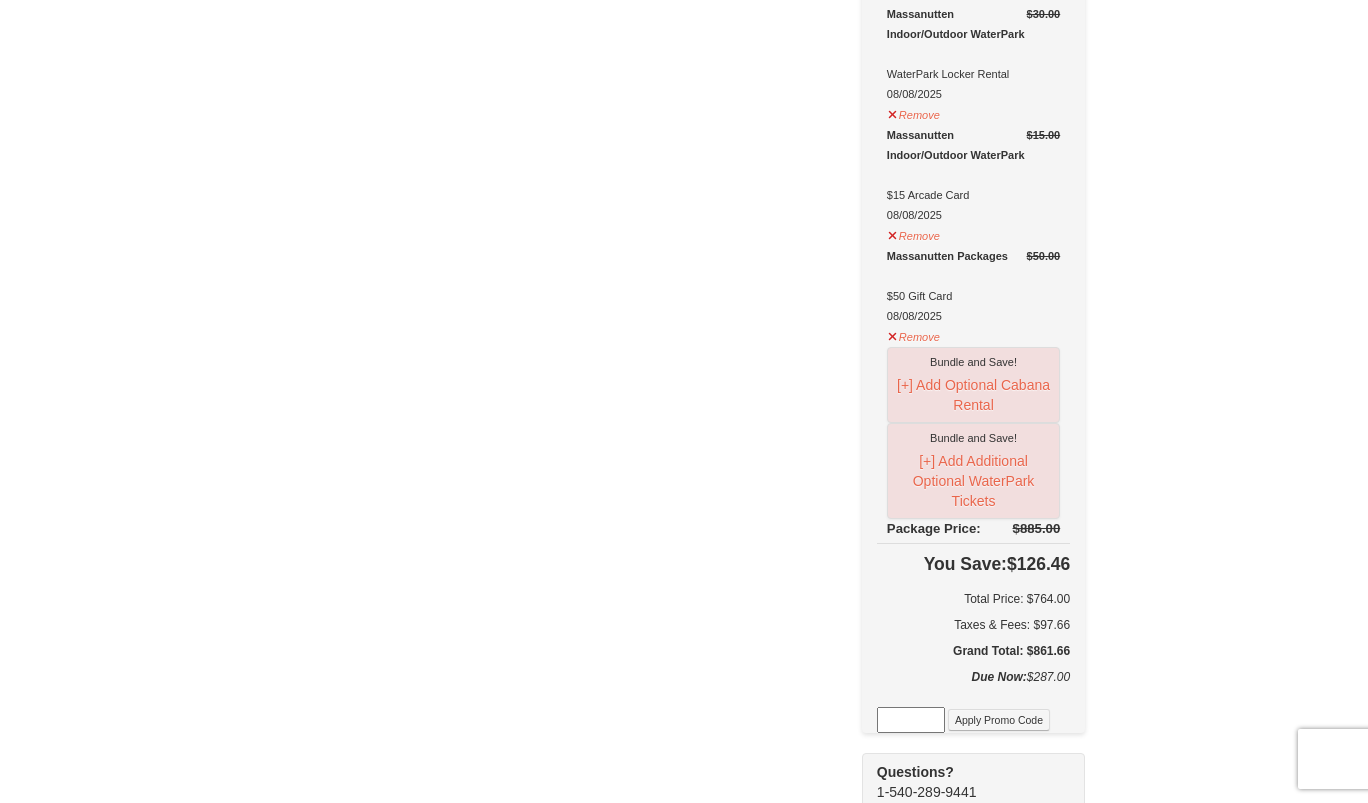 scroll, scrollTop: 888, scrollLeft: 0, axis: vertical 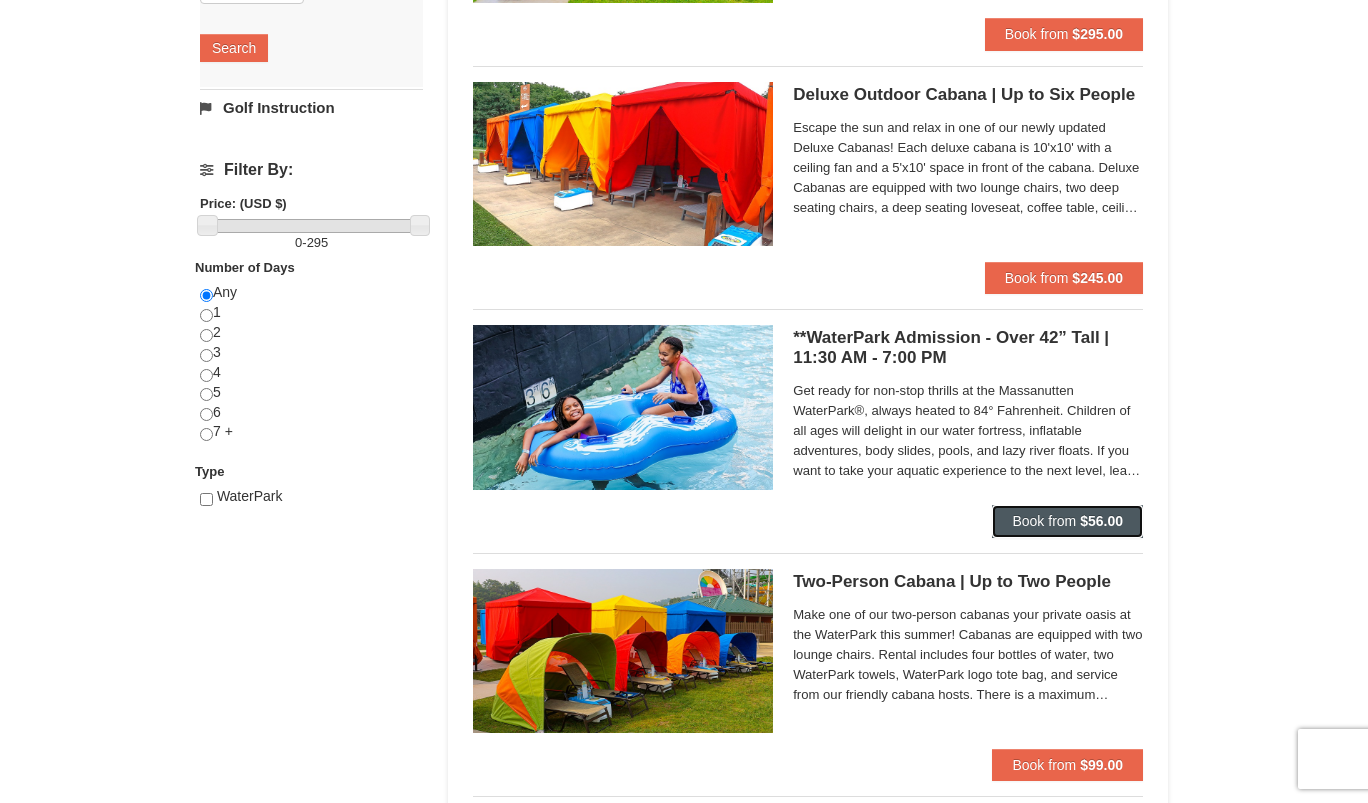 click on "Book from" at bounding box center (1044, 521) 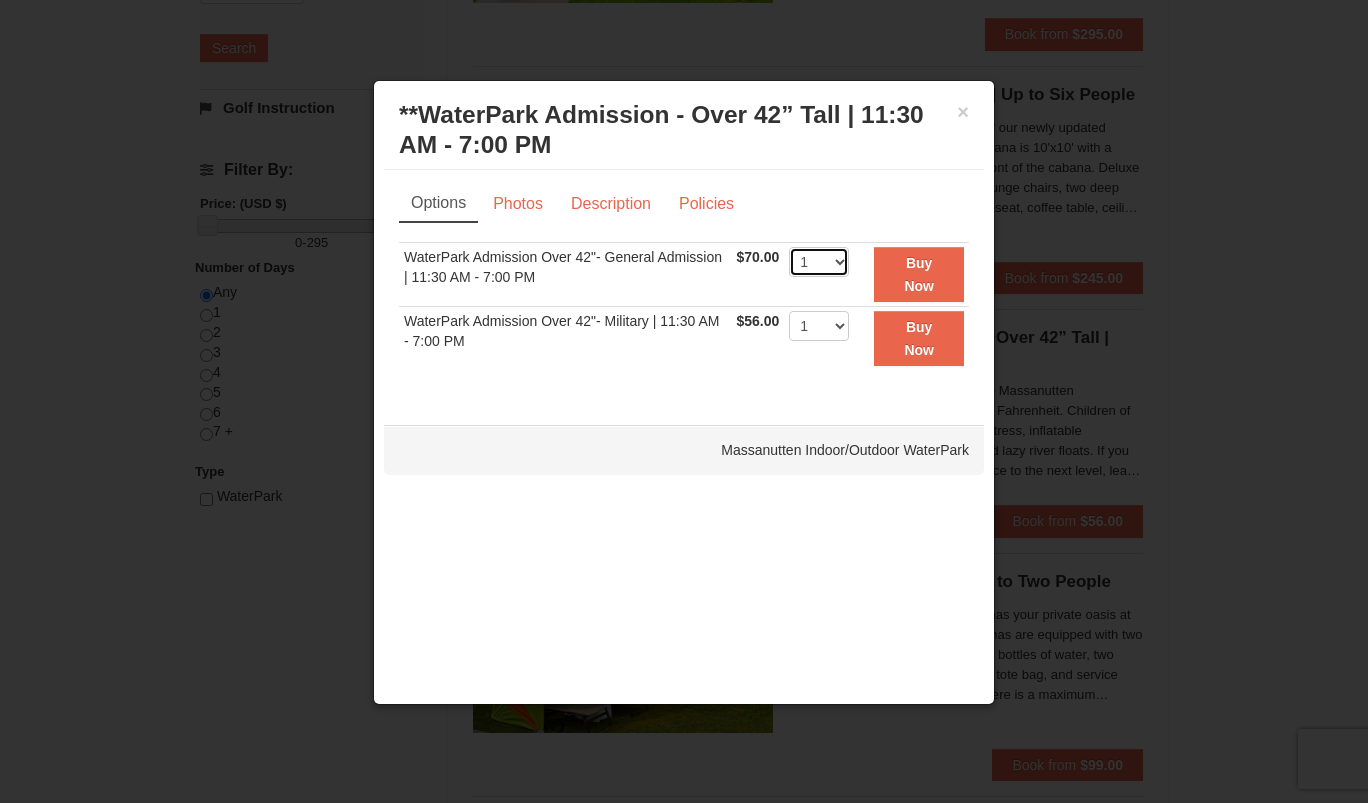 click on "1
2
3
4
5
6
7
8
9
10
11
12
13
14
15
16
17
18
19
20
21 22" at bounding box center (819, 262) 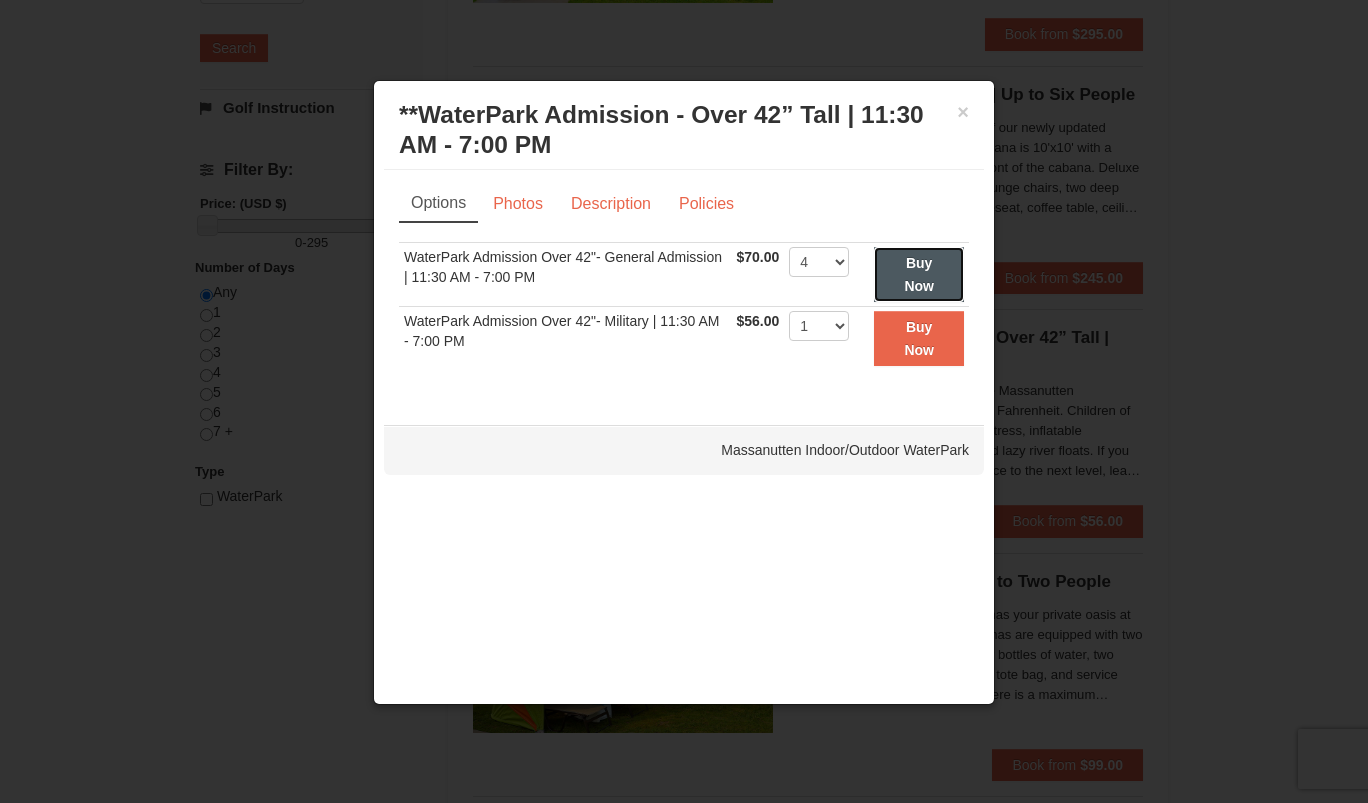 click on "Buy Now" at bounding box center [919, 274] 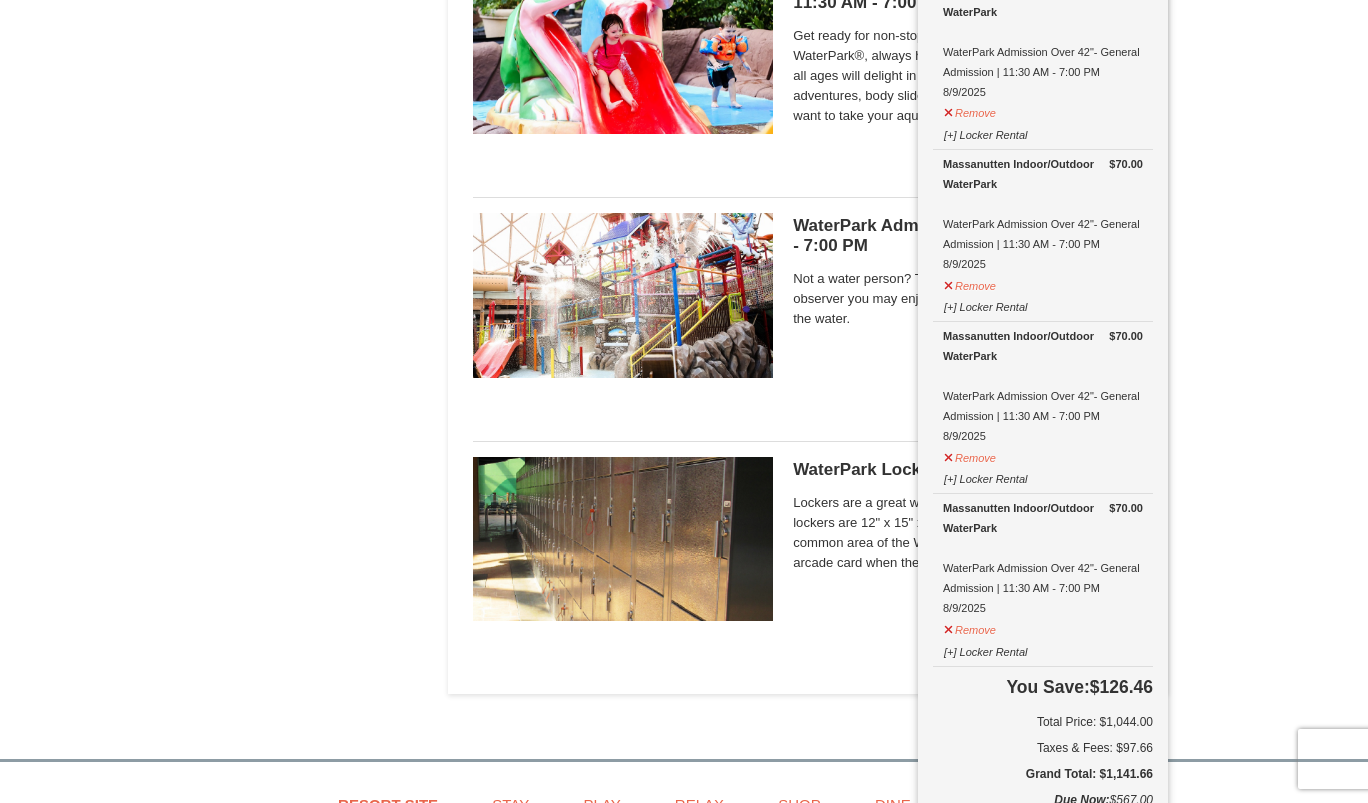 scroll, scrollTop: 1462, scrollLeft: 0, axis: vertical 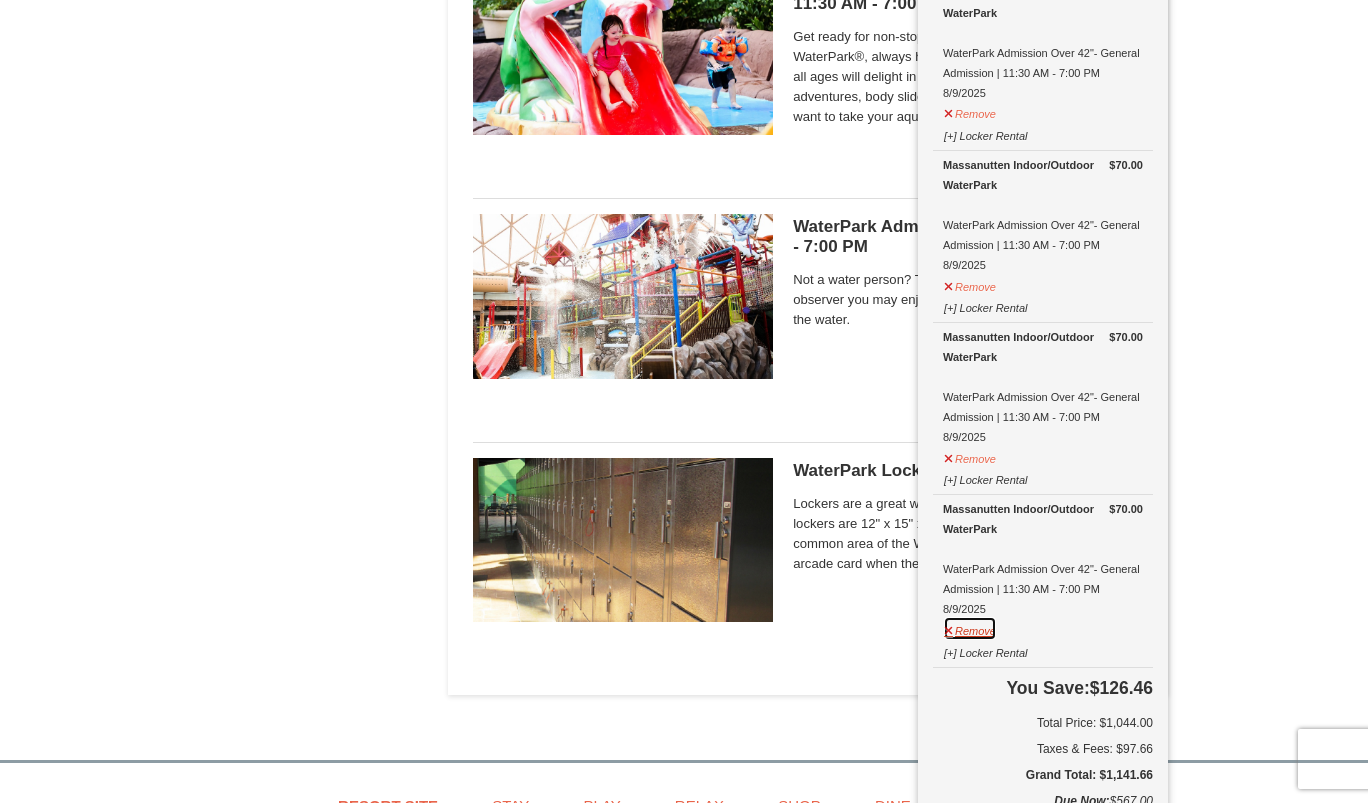 click on "Remove" at bounding box center [970, 628] 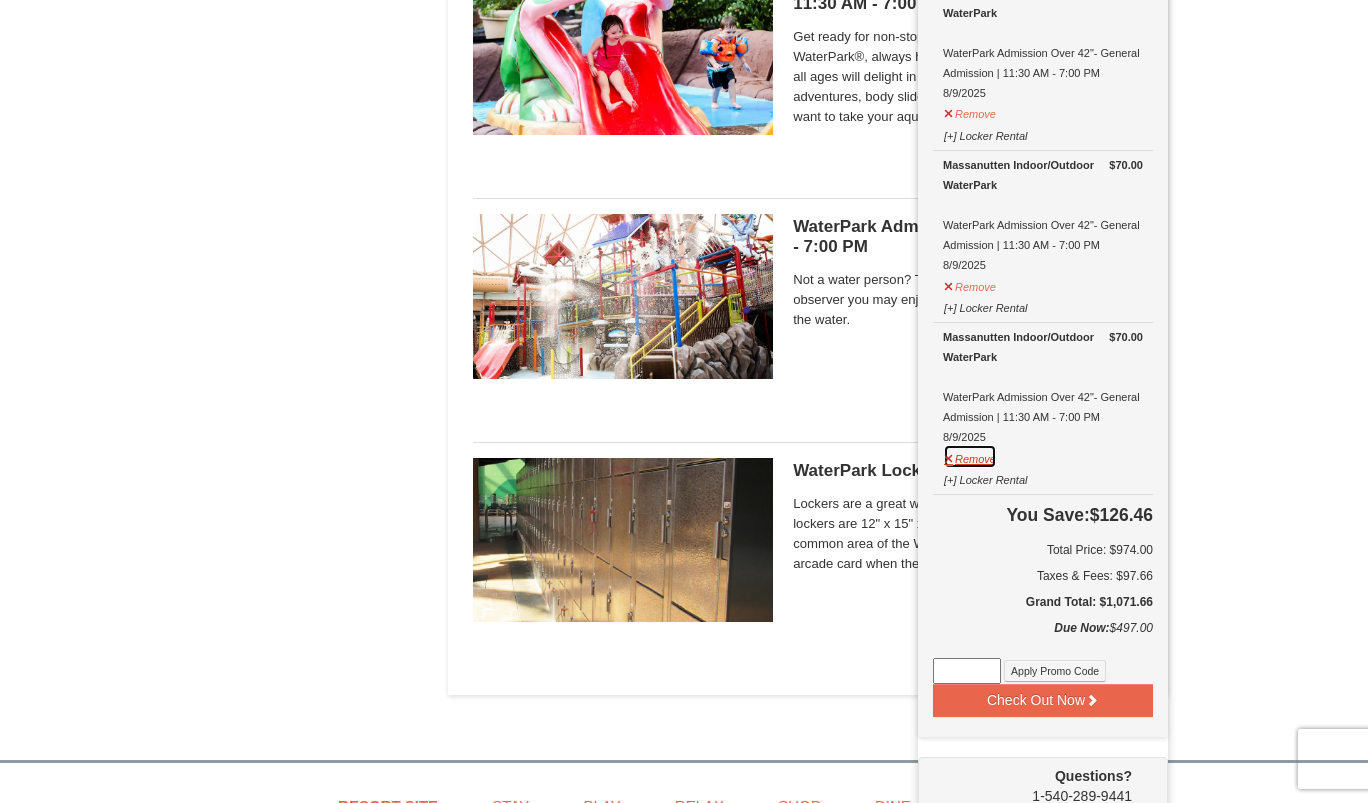 click on "Remove" at bounding box center [970, 456] 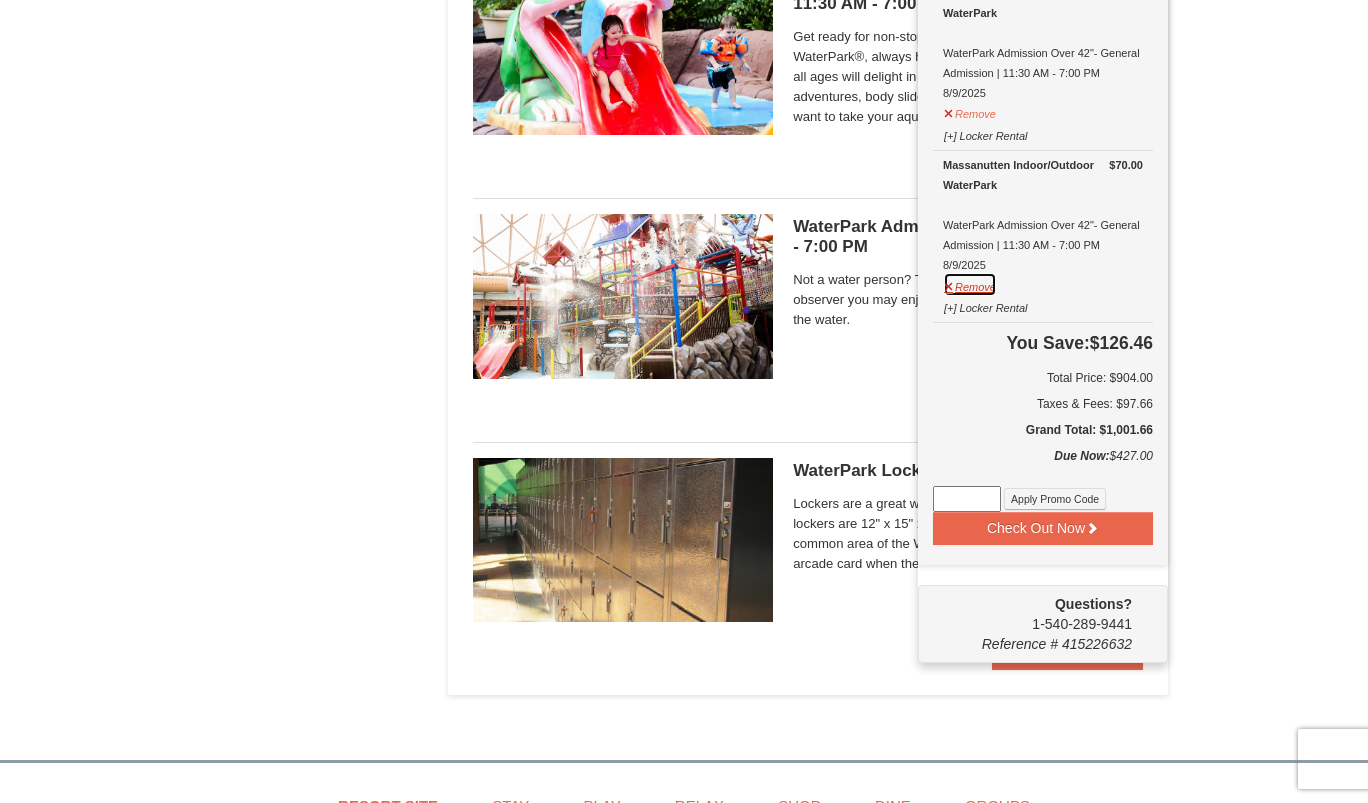 click on "Remove" at bounding box center (970, 284) 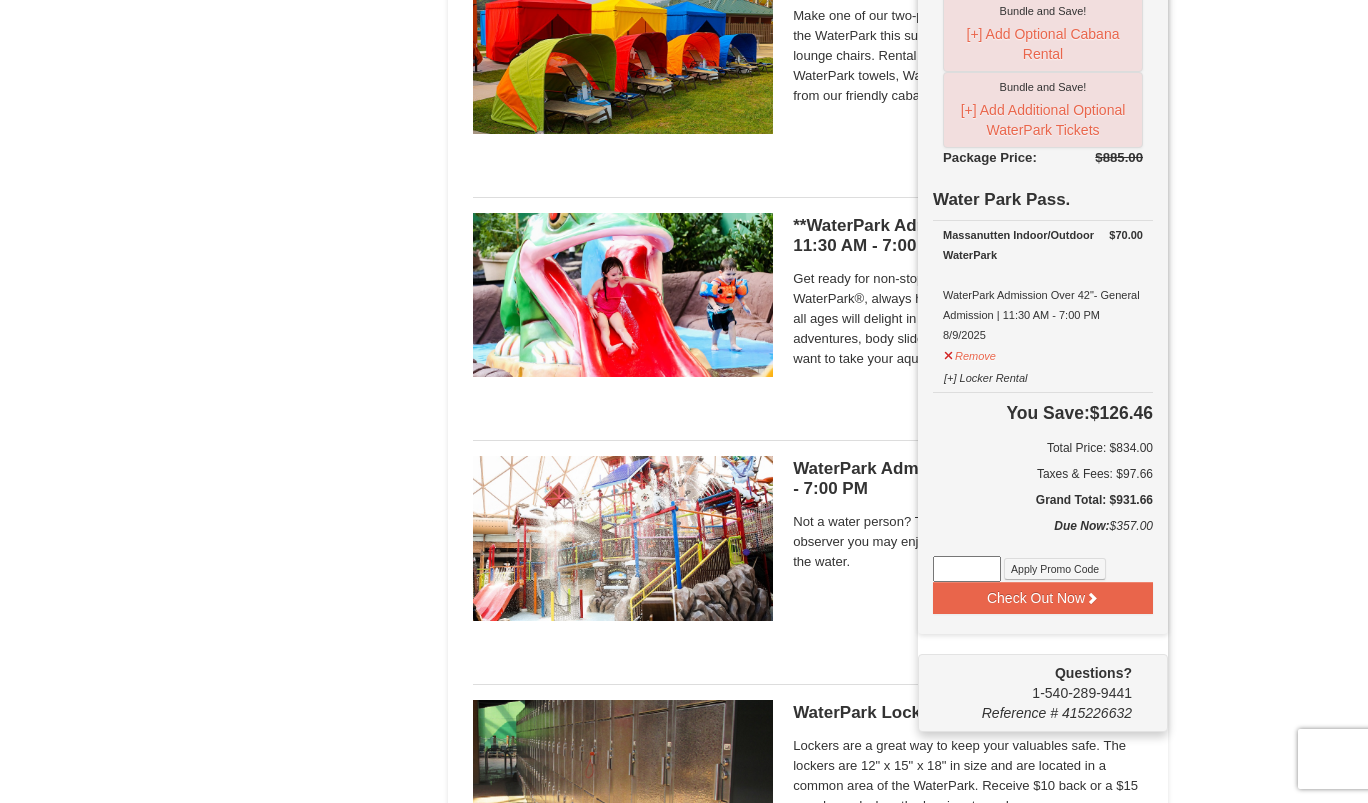 scroll, scrollTop: 1218, scrollLeft: 0, axis: vertical 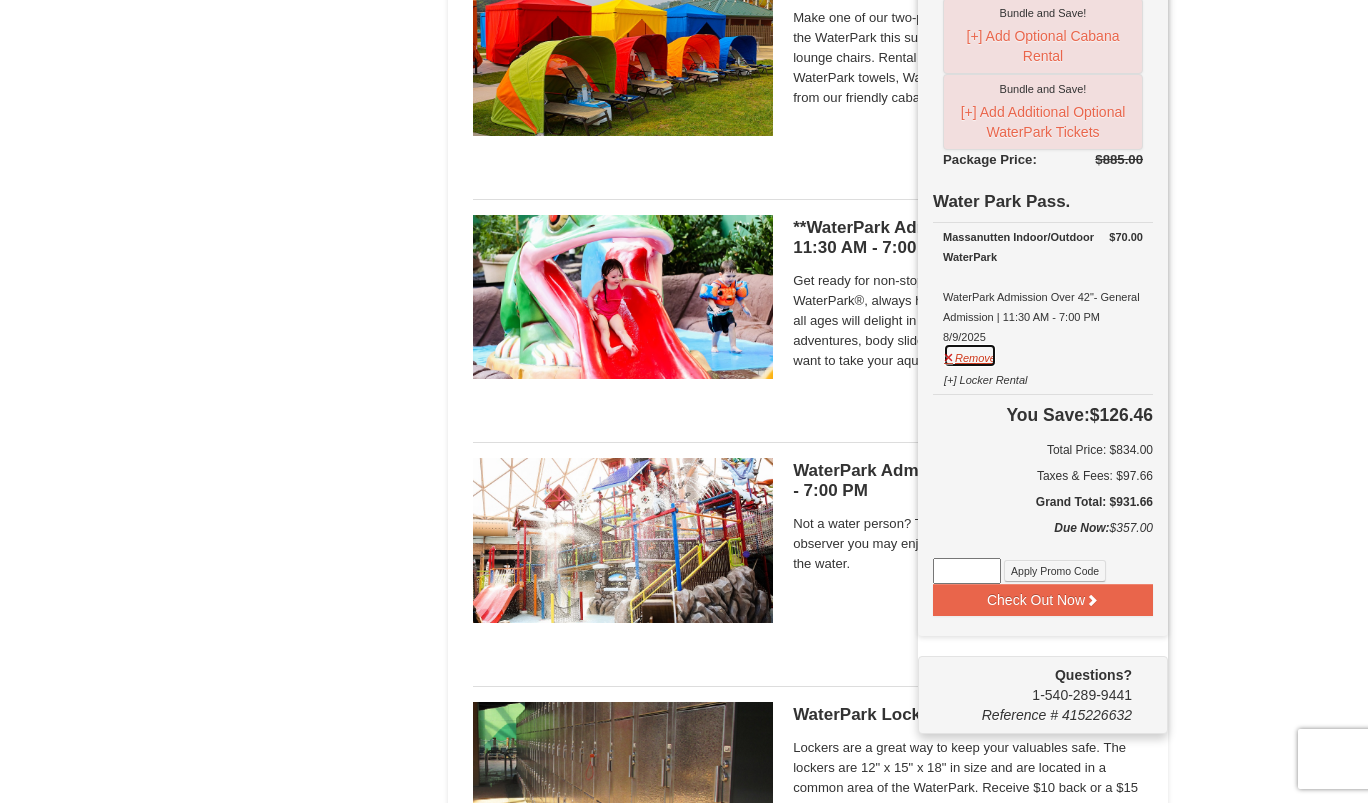 click on "Remove" at bounding box center [970, 355] 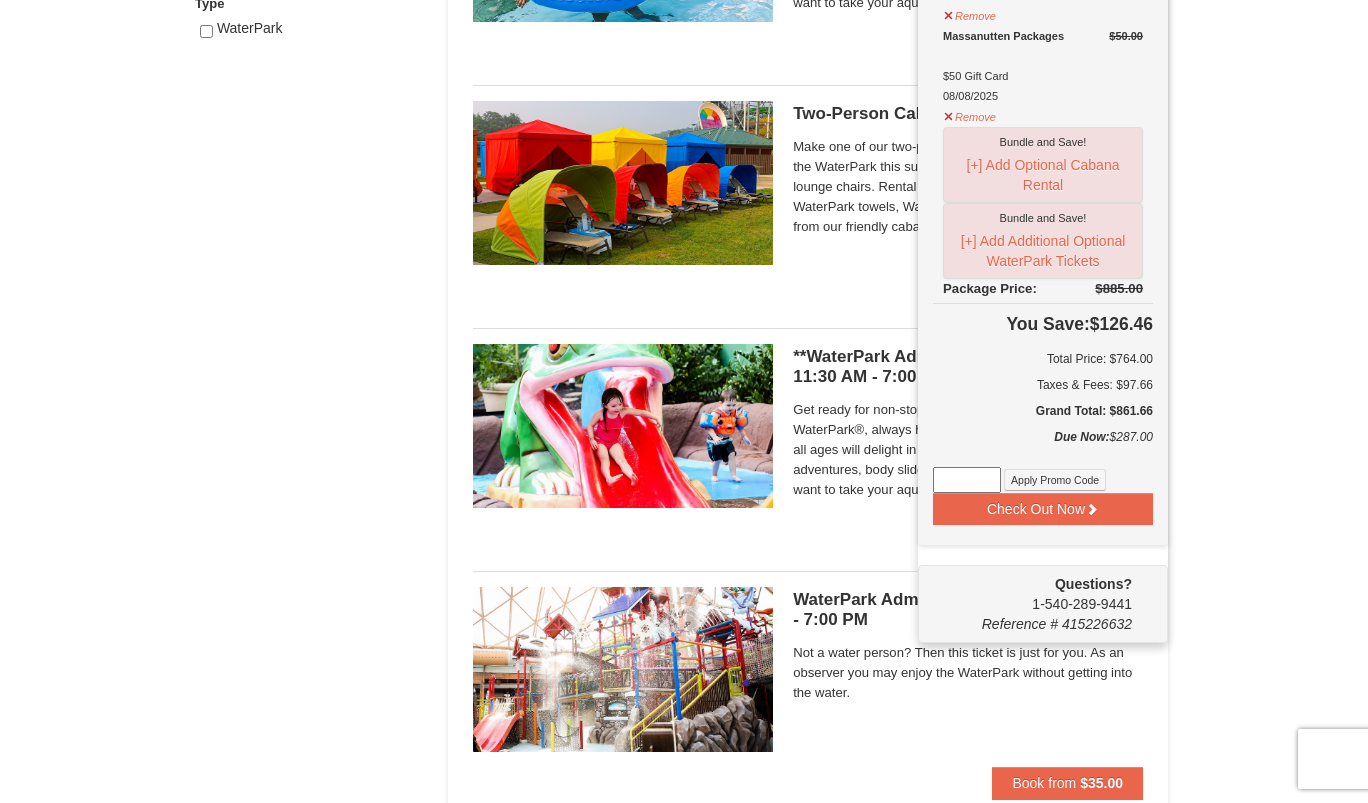 scroll, scrollTop: 1047, scrollLeft: 0, axis: vertical 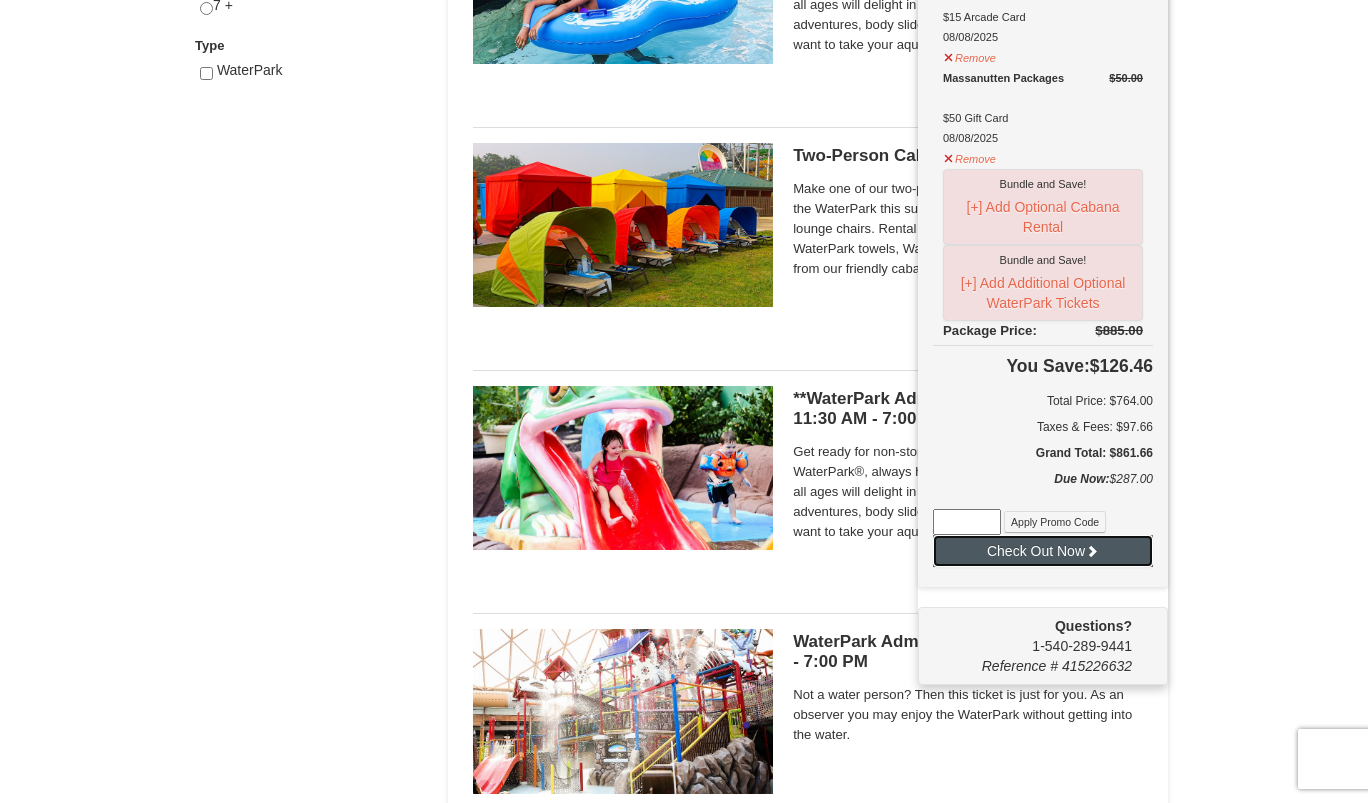 click on "Check Out Now" at bounding box center [1043, 551] 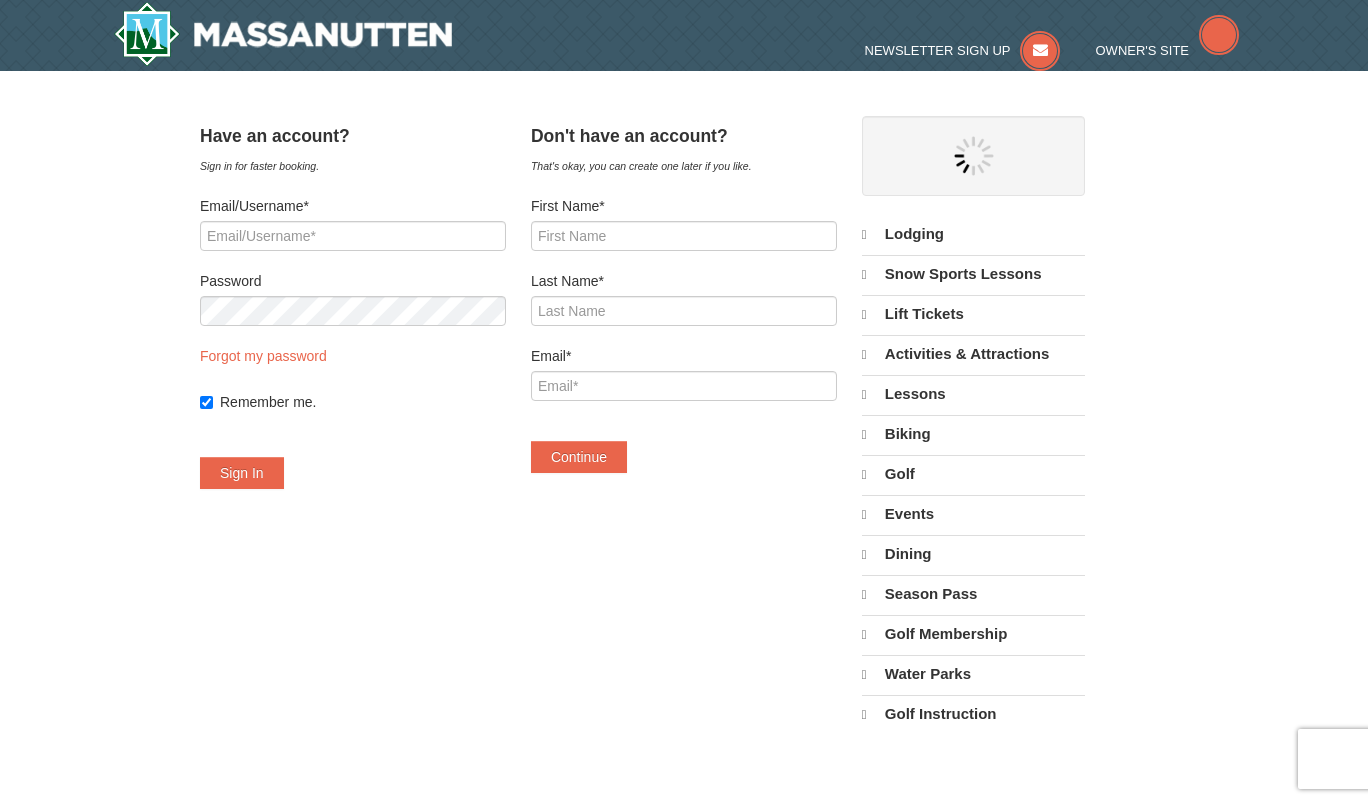 scroll, scrollTop: 0, scrollLeft: 0, axis: both 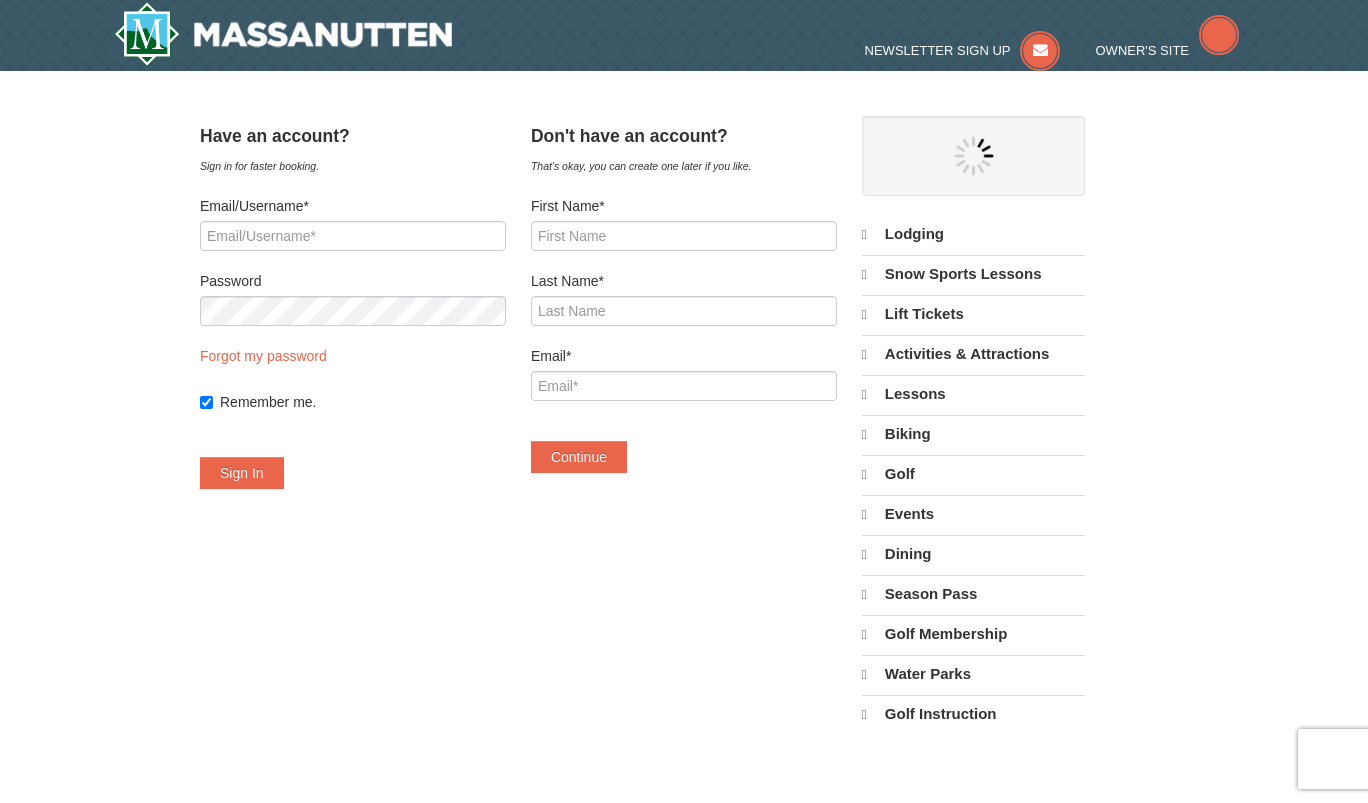 select on "8" 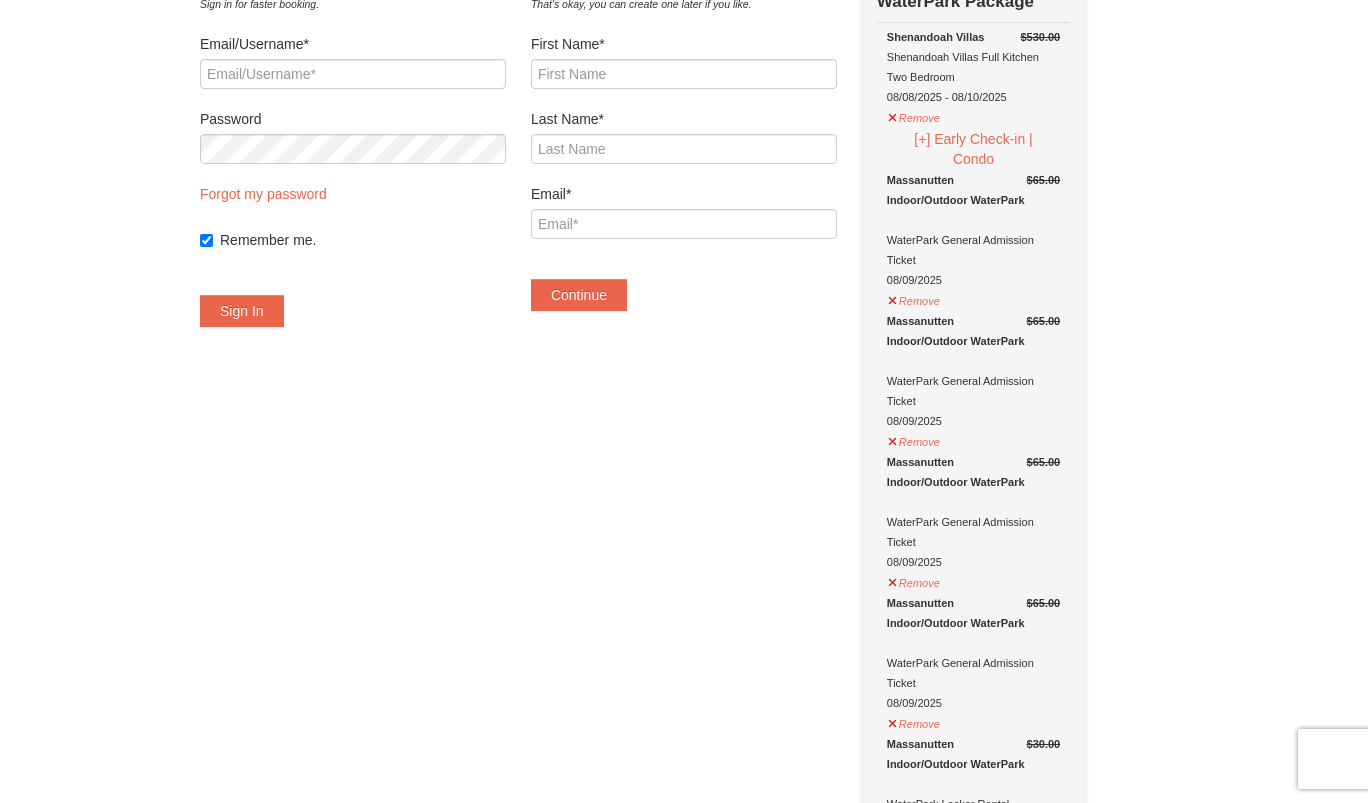 scroll, scrollTop: 0, scrollLeft: 0, axis: both 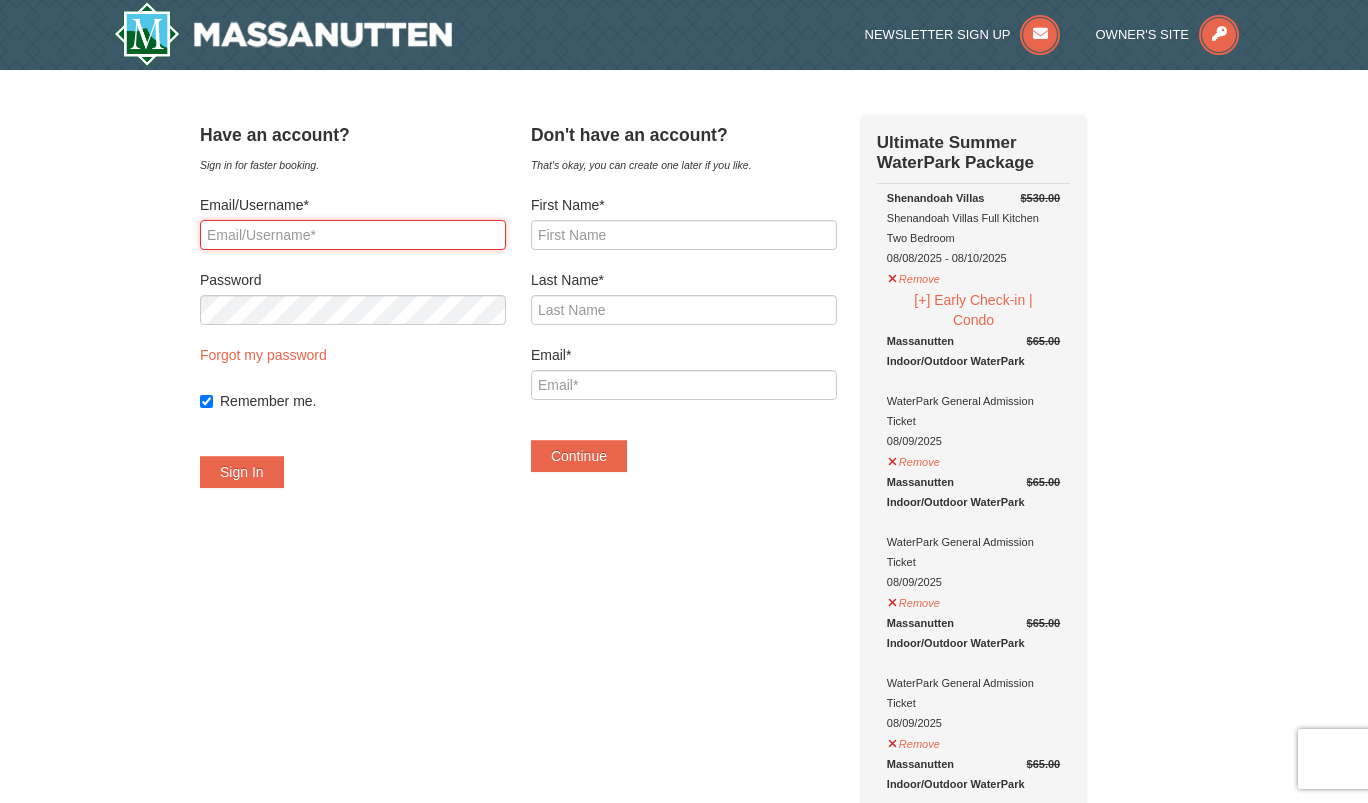 click on "Email/Username*" at bounding box center (353, 235) 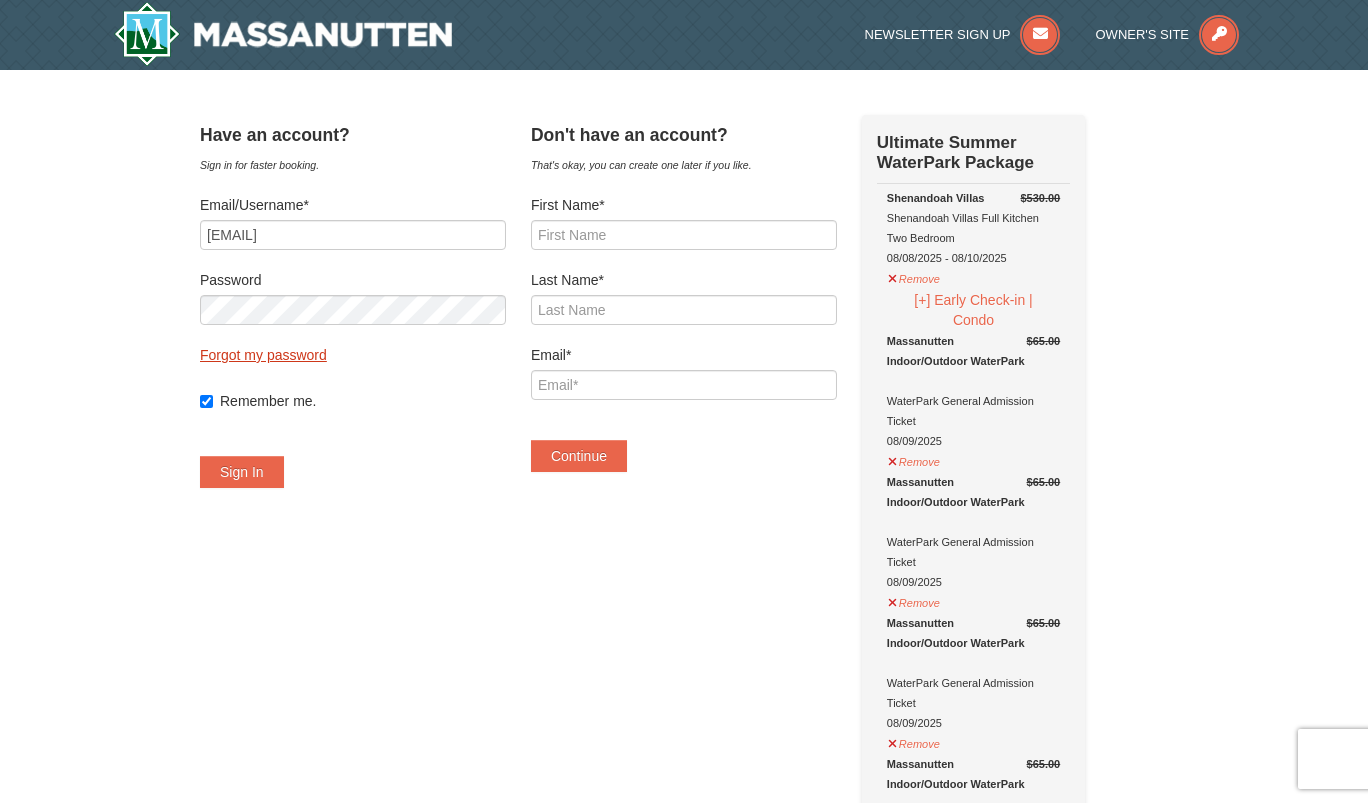 click on "Forgot my password" at bounding box center [263, 355] 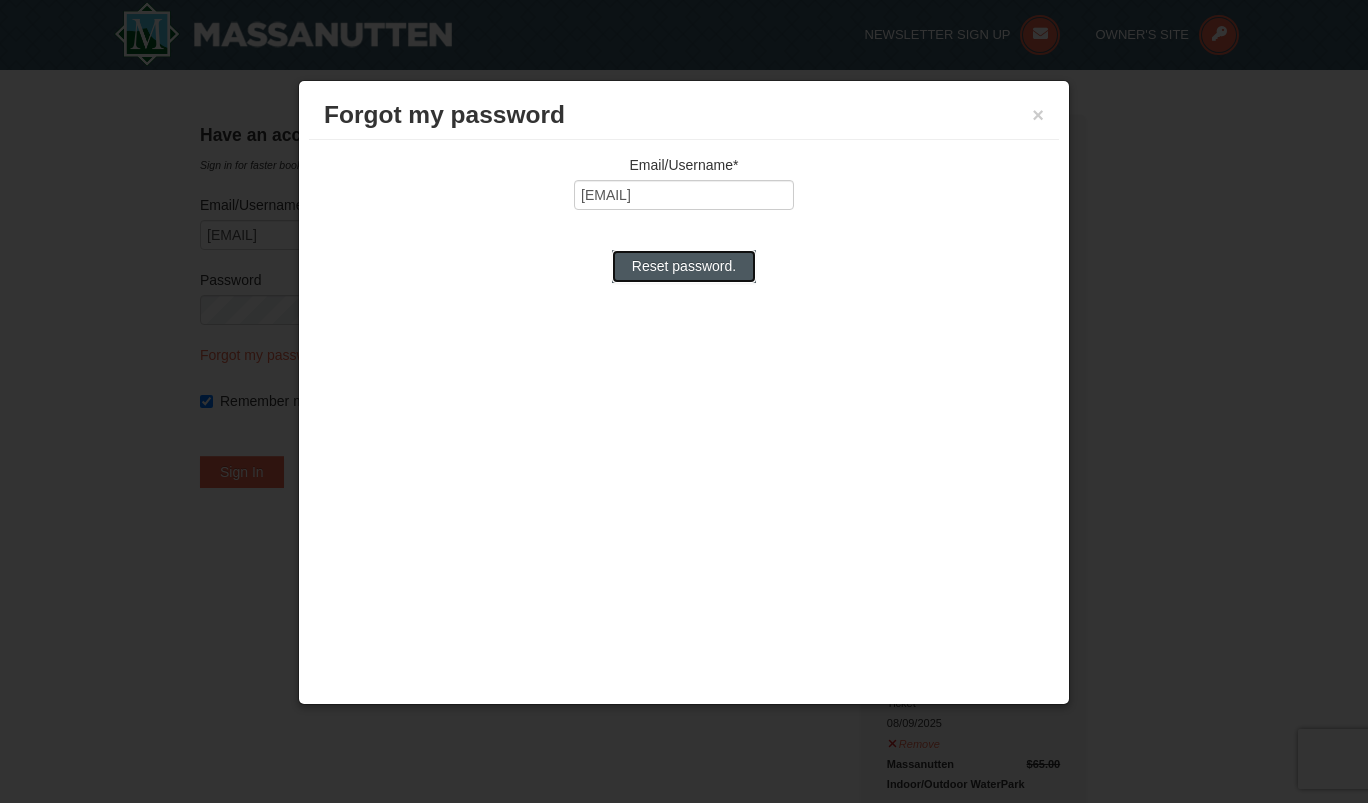 click on "Reset password." at bounding box center [684, 266] 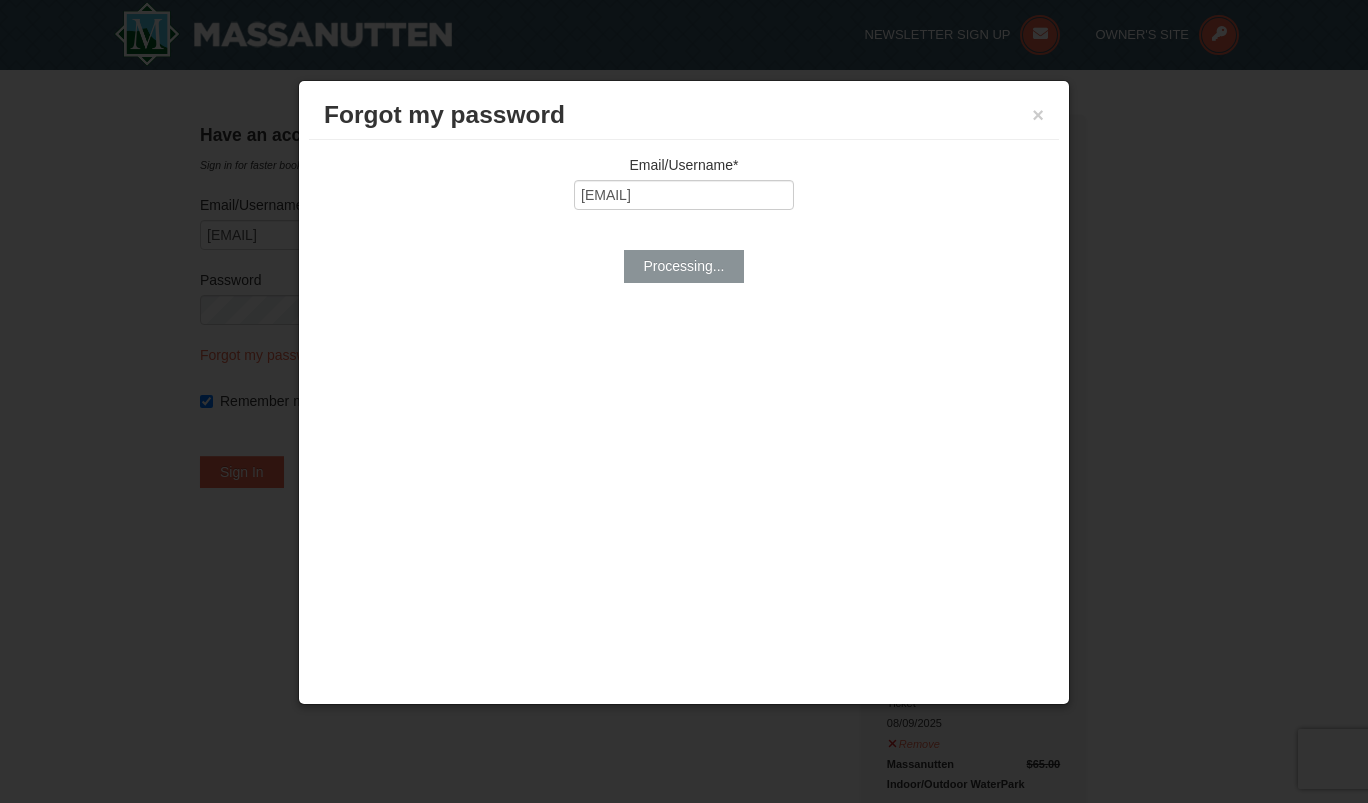 type on "[EMAIL]" 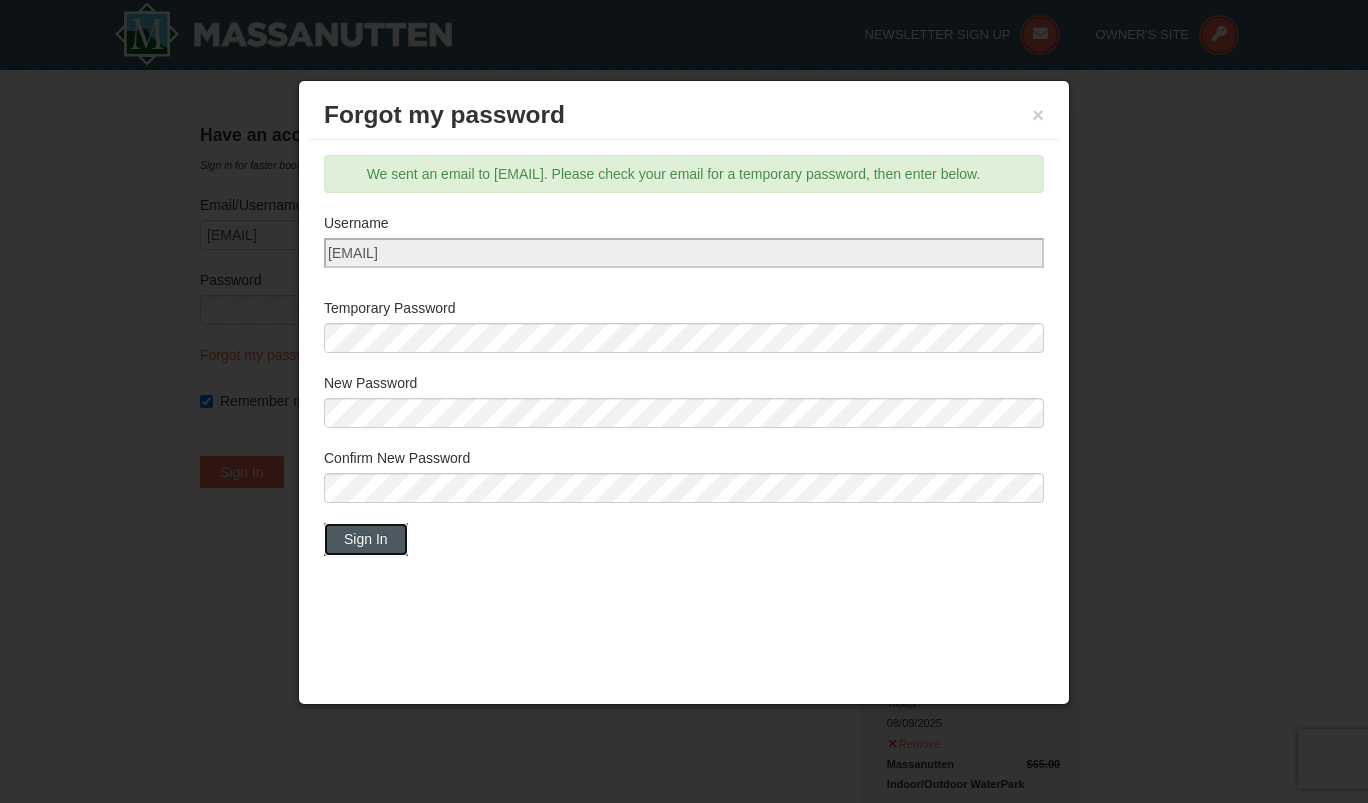 click on "Sign In" at bounding box center [366, 539] 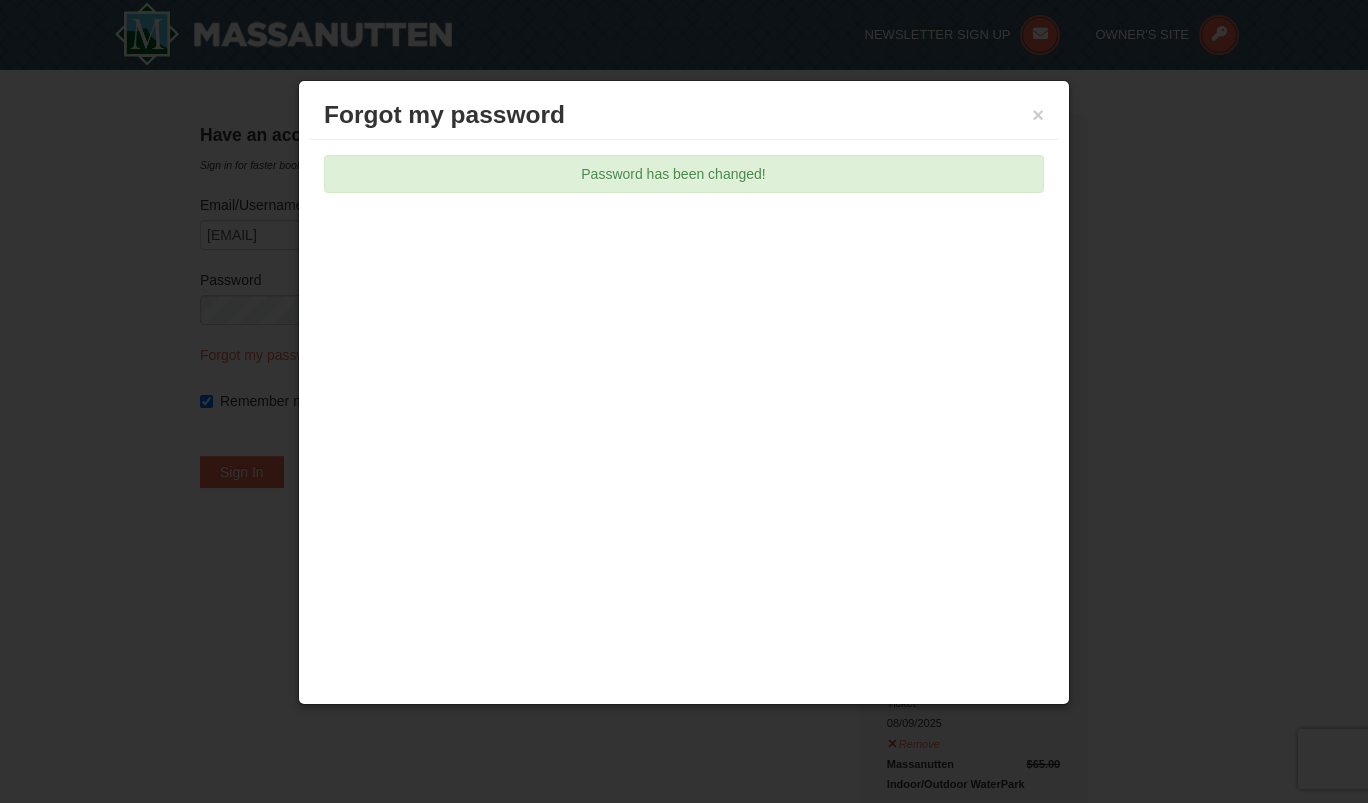 click at bounding box center [684, 401] 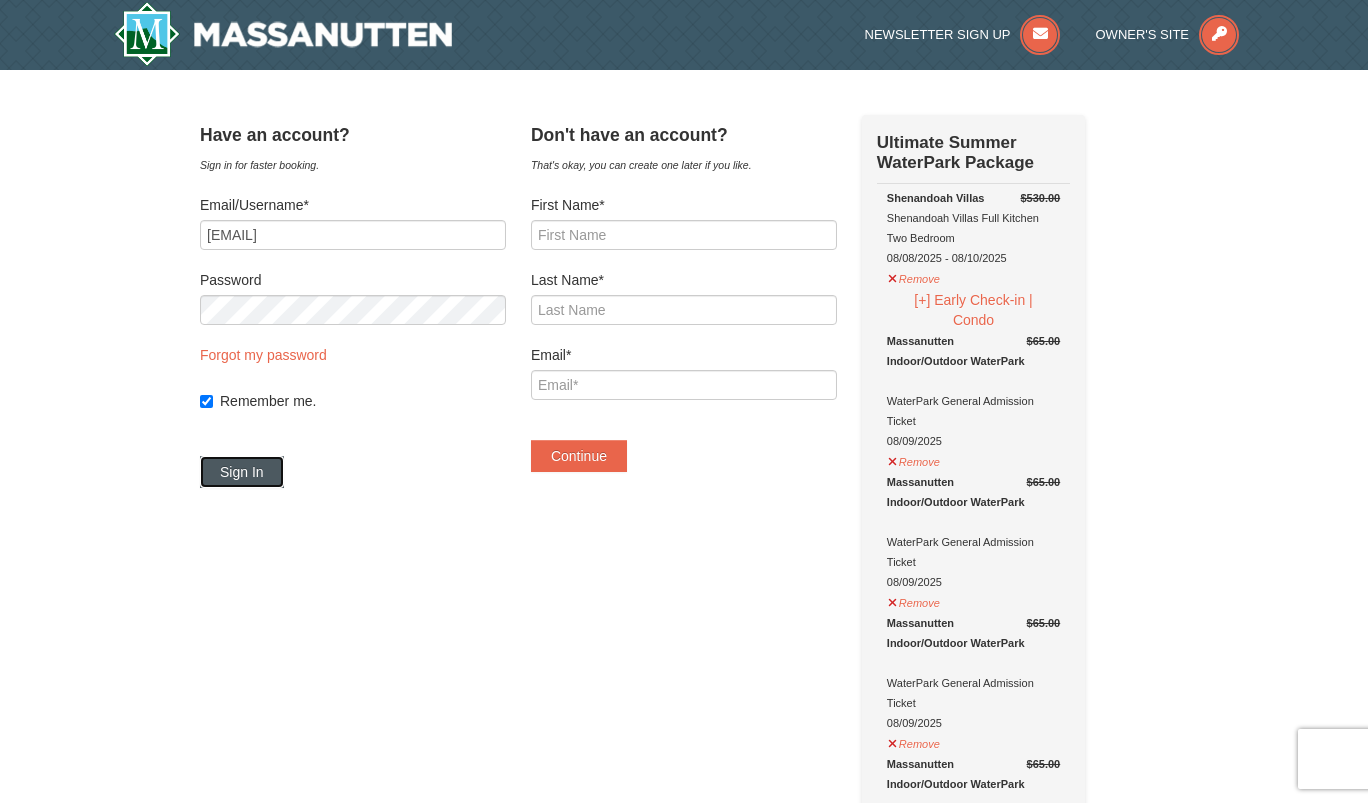 click on "Sign In" at bounding box center (242, 472) 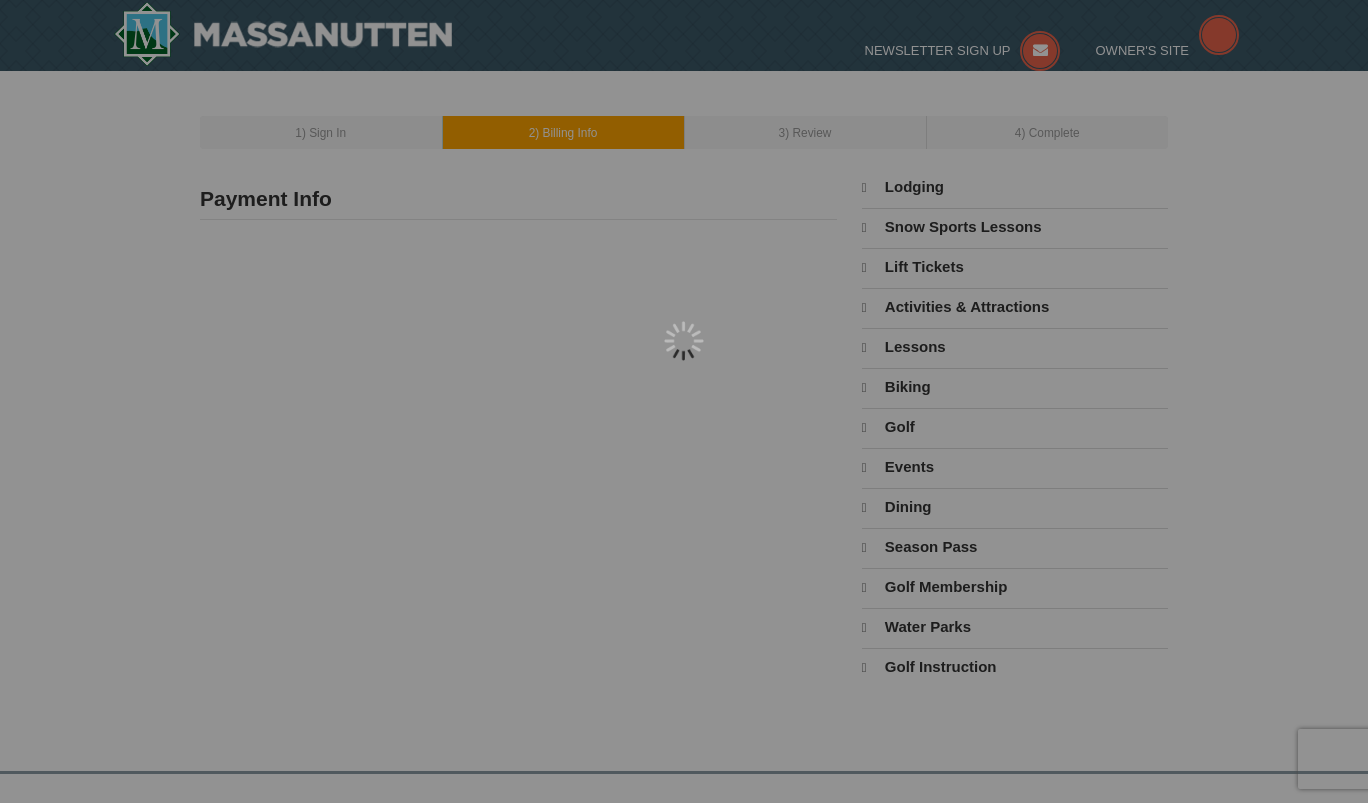type on "[FIRST] [LAST]" 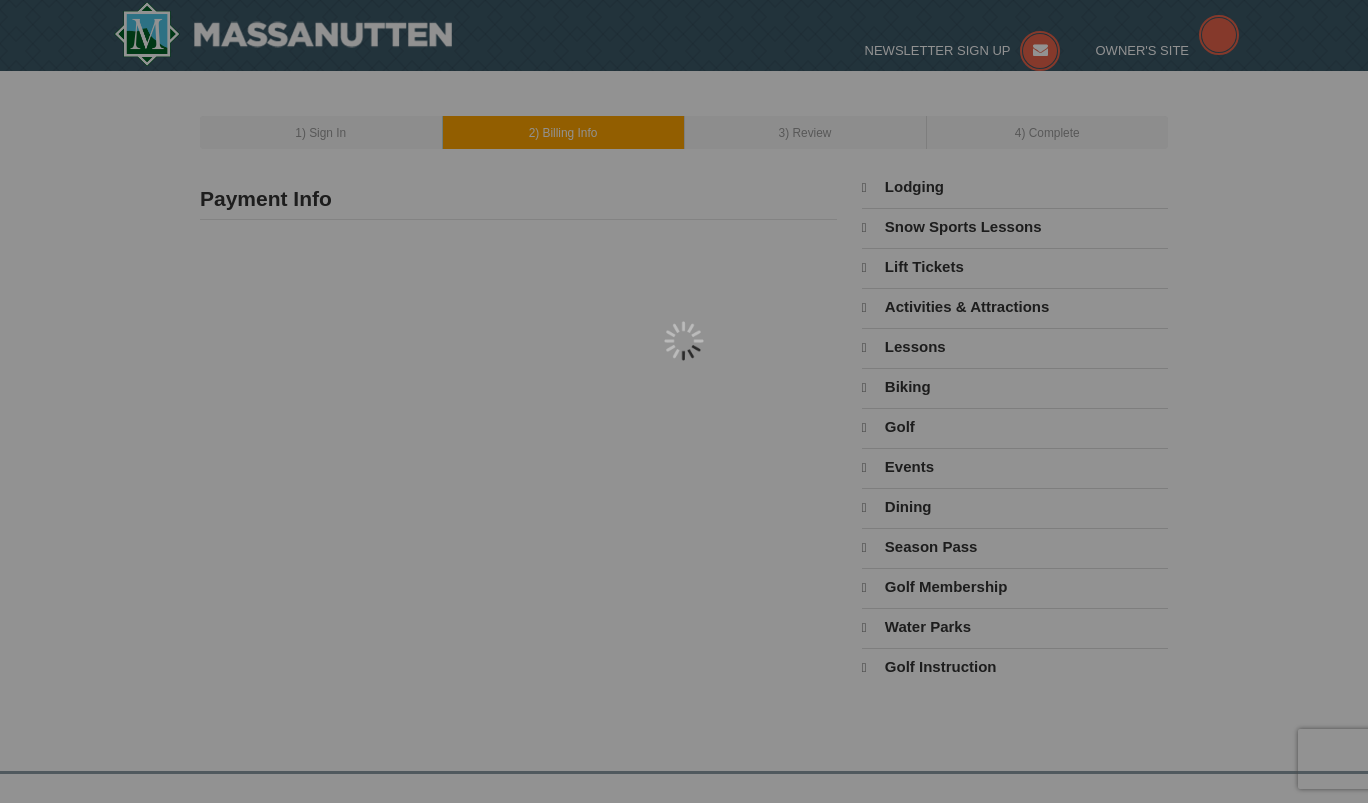 type on "[NUMBER] [STREET]" 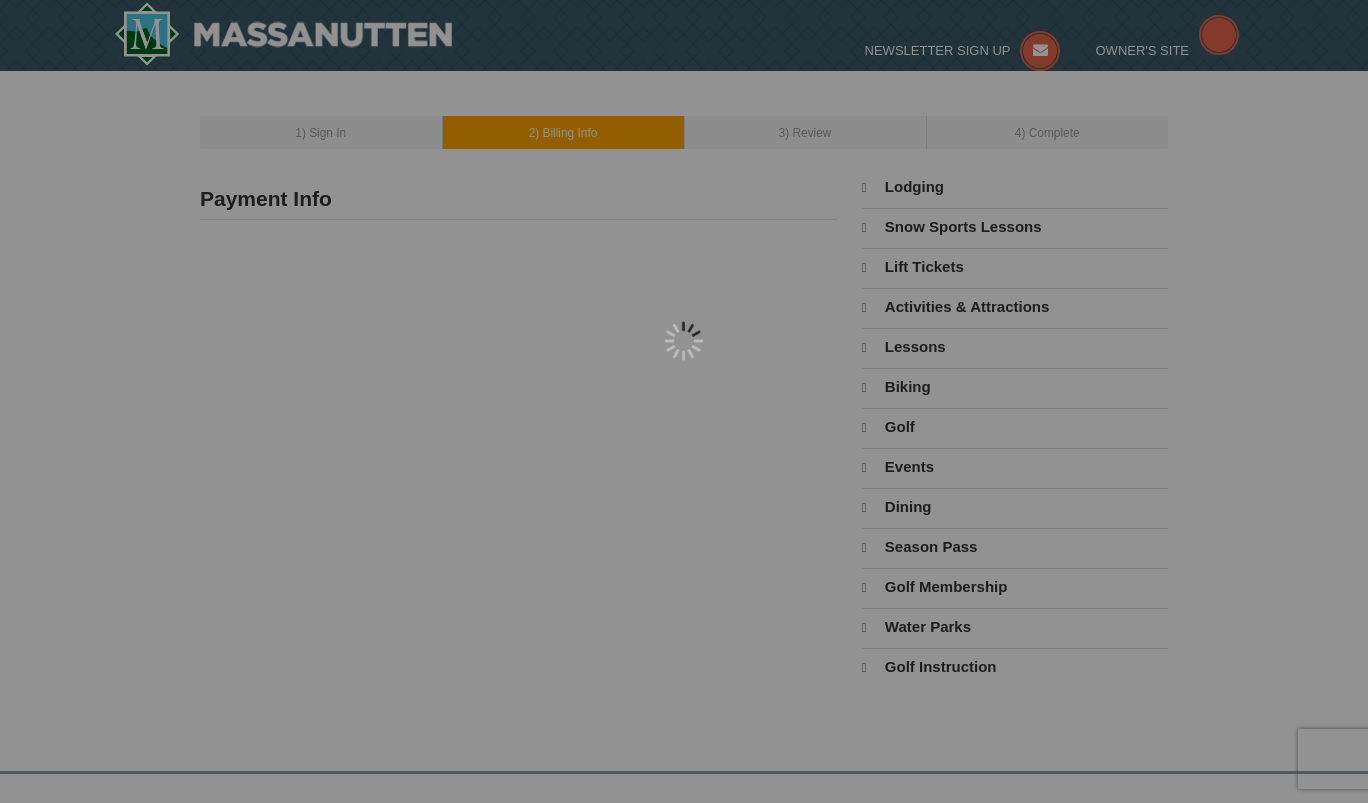 type on "[CITY]" 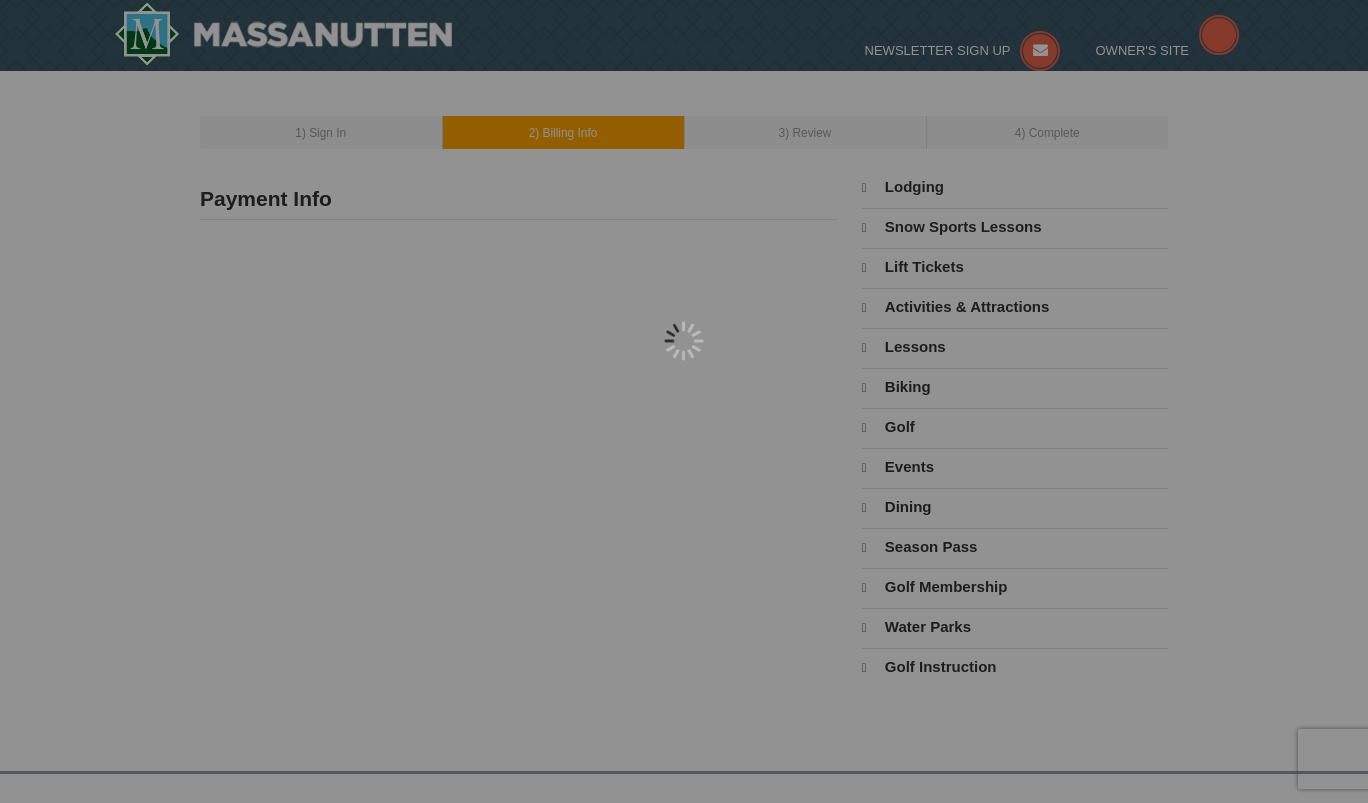 type on "22124" 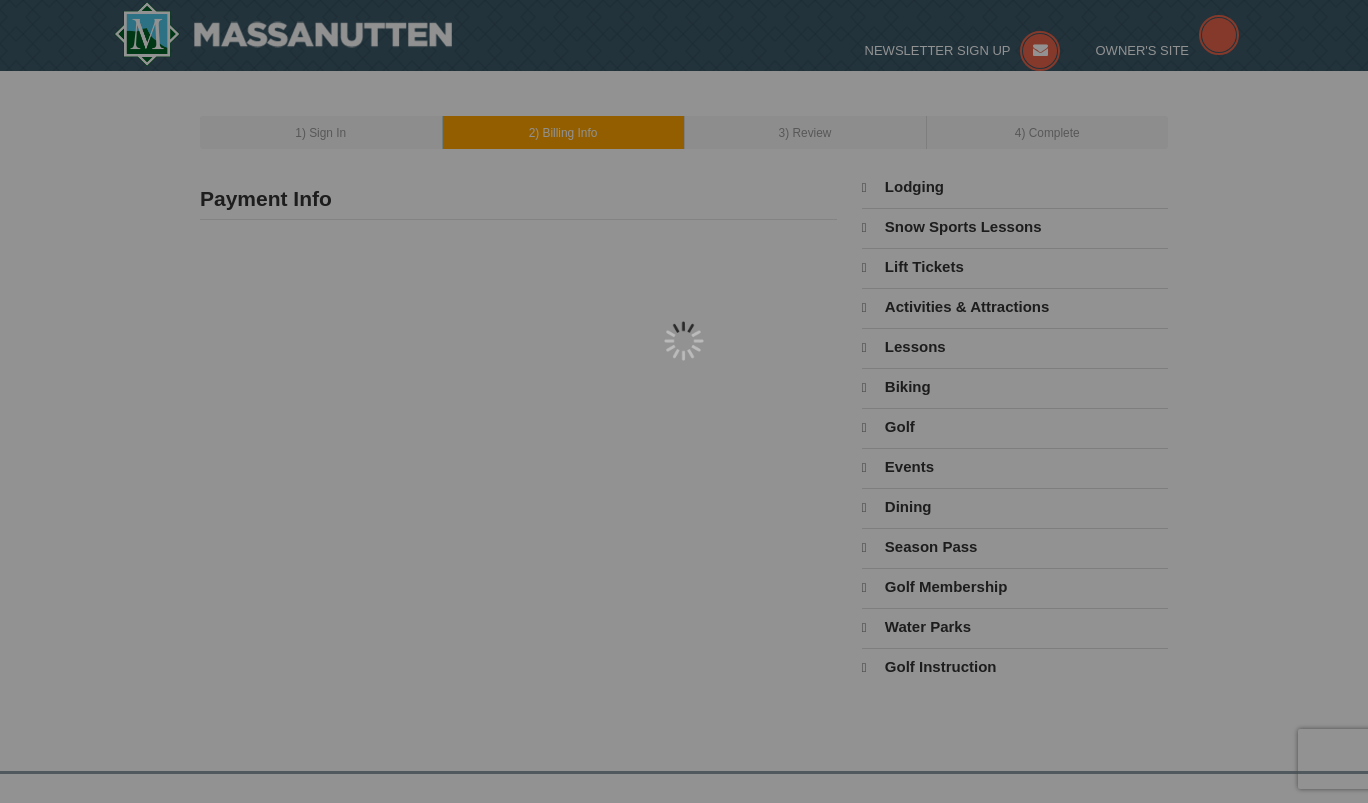 type on "703" 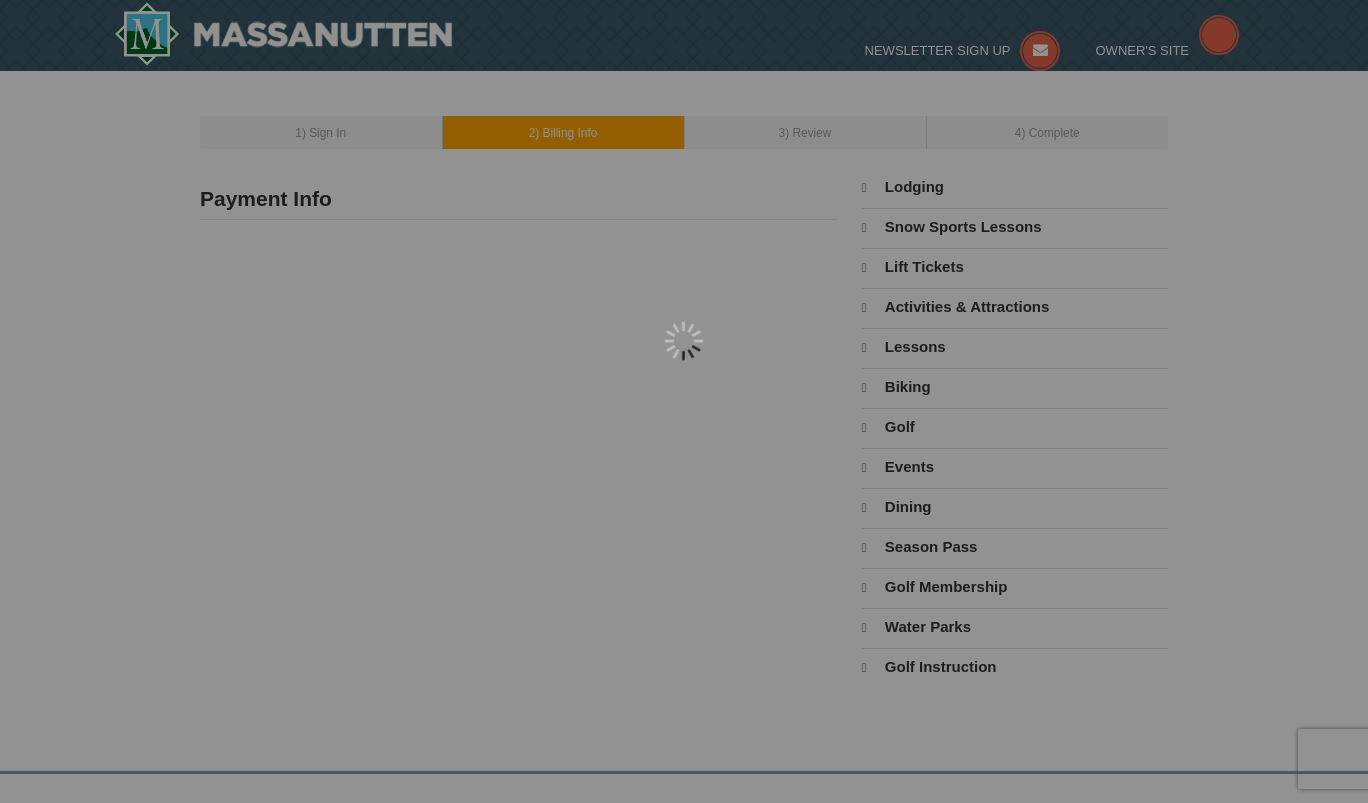 type on "994" 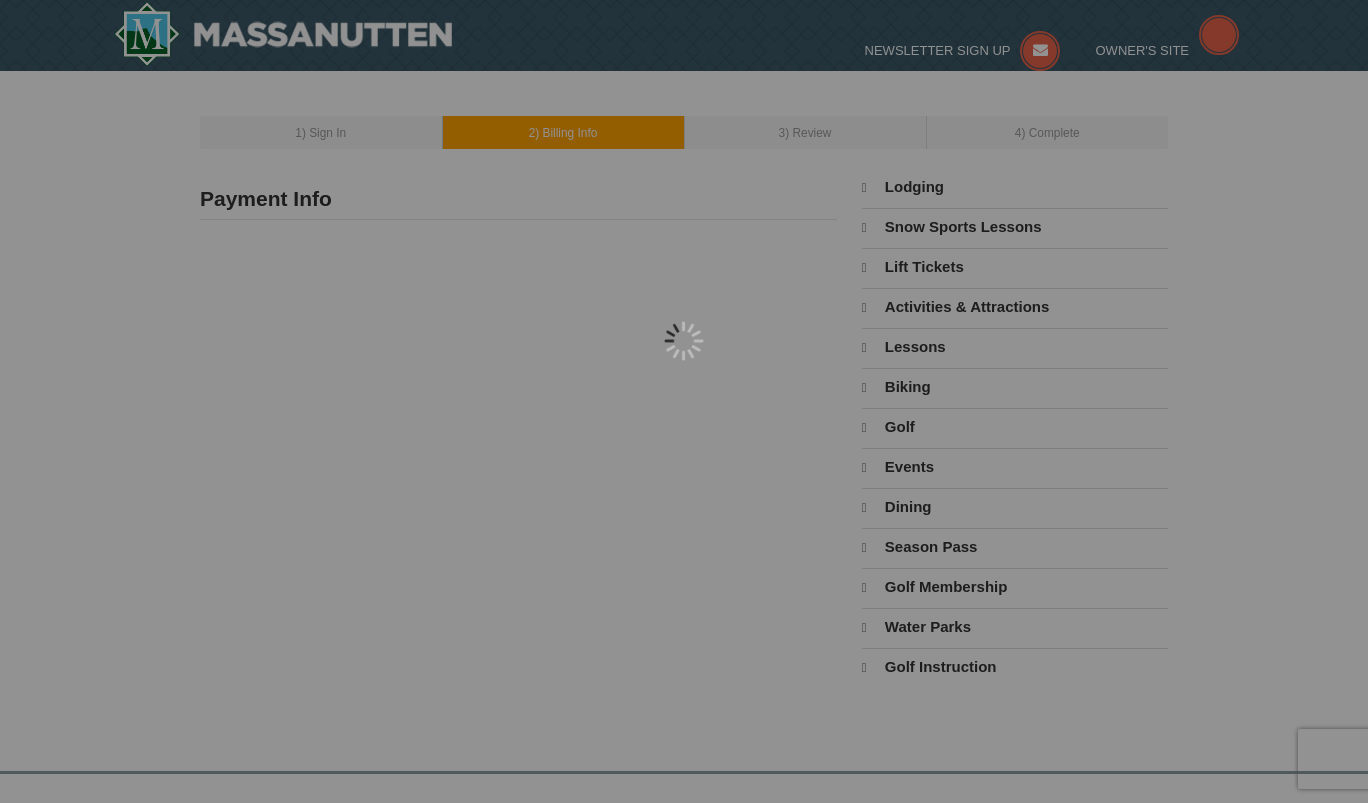 type on "7003" 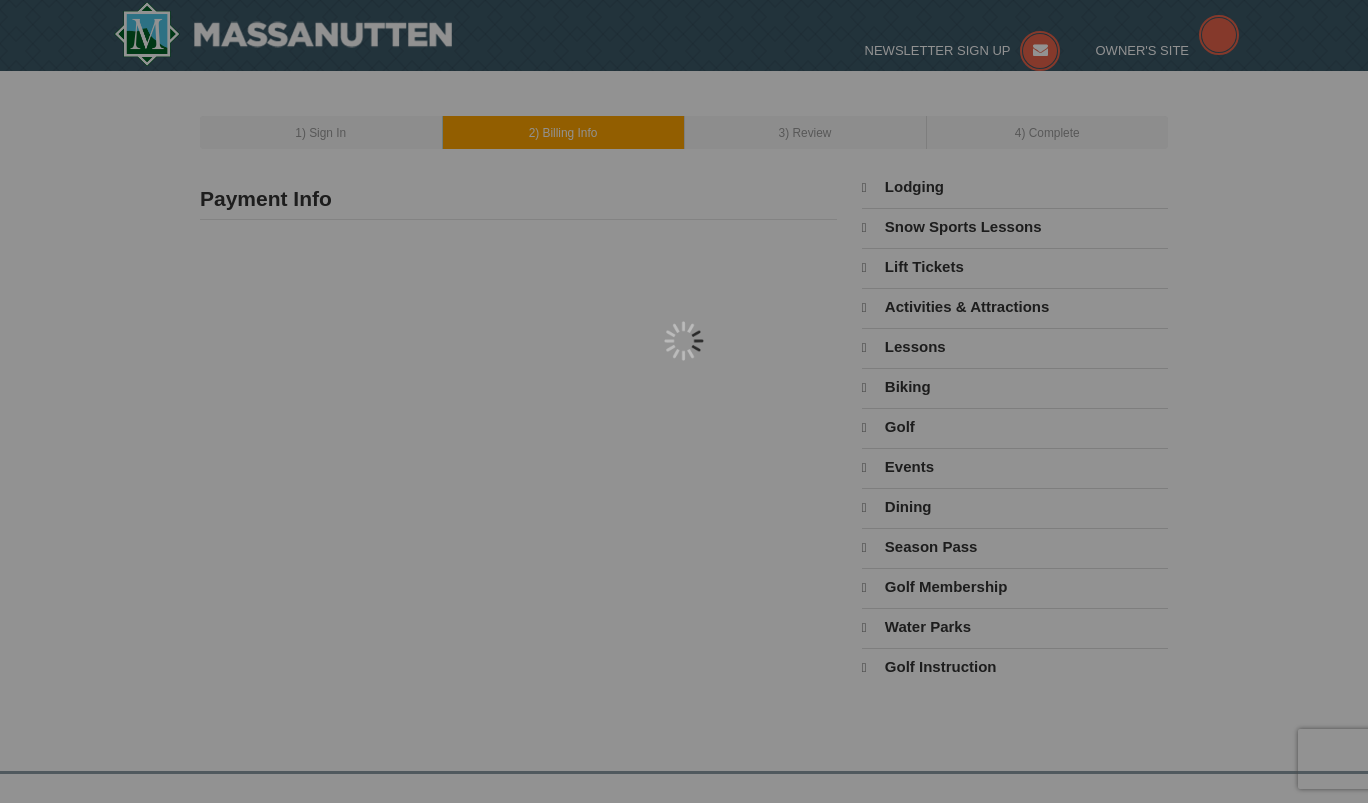type on "[EMAIL]" 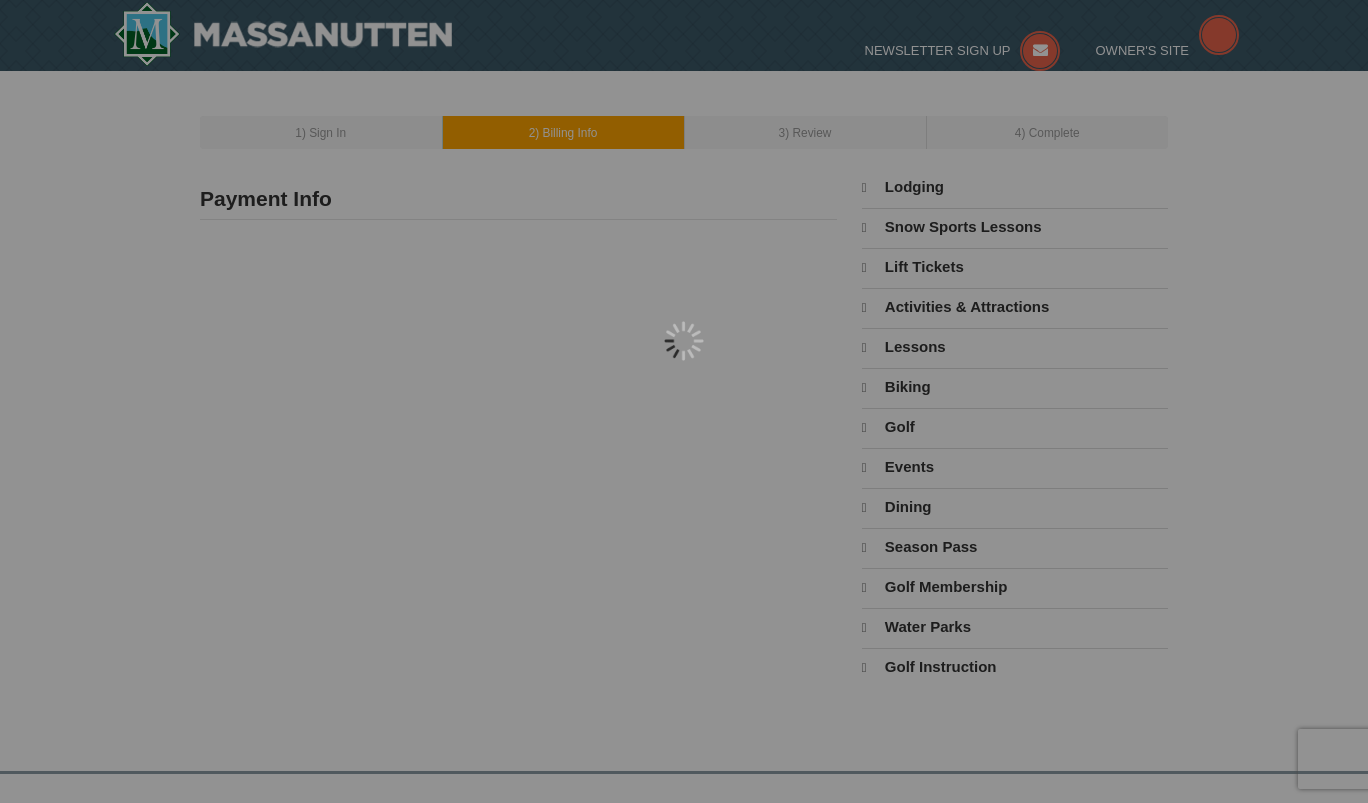 scroll, scrollTop: 0, scrollLeft: 0, axis: both 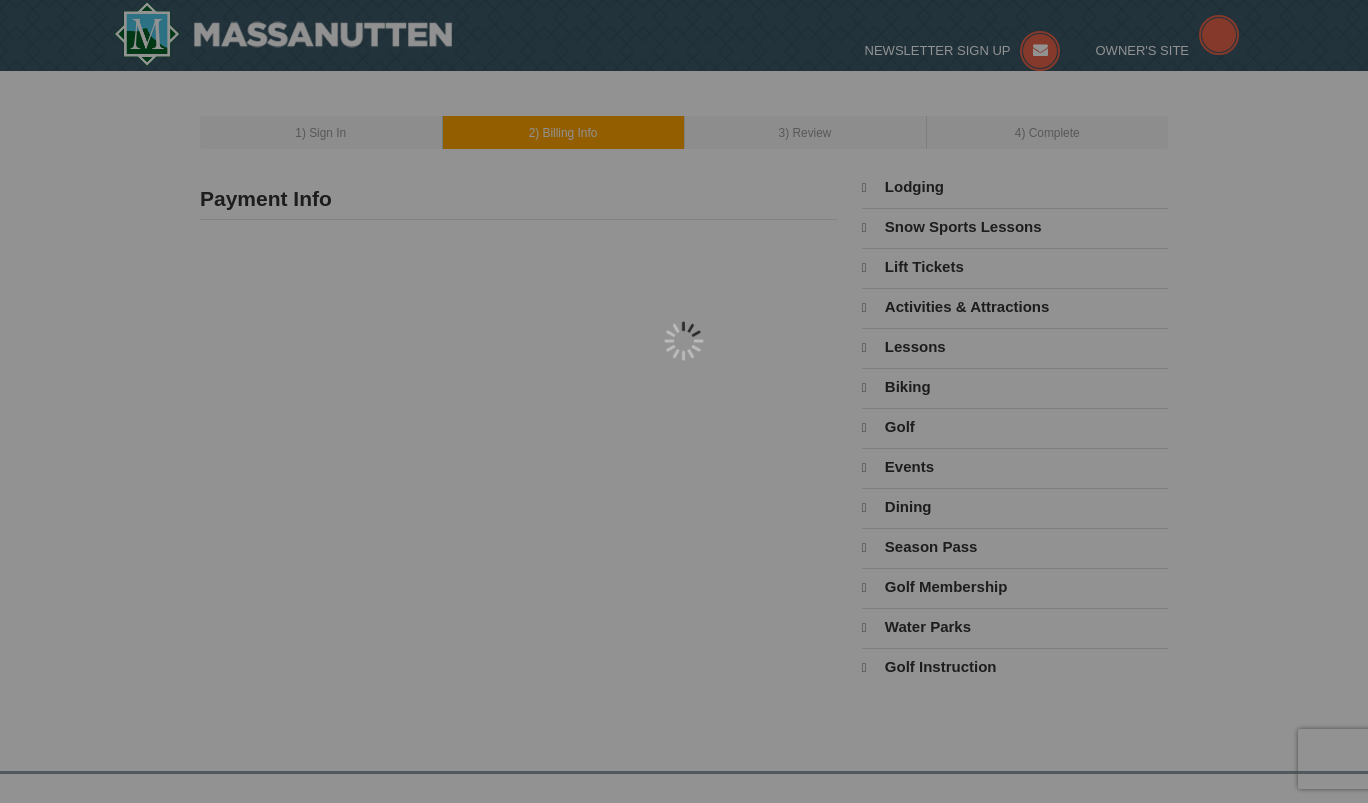 select on "VA" 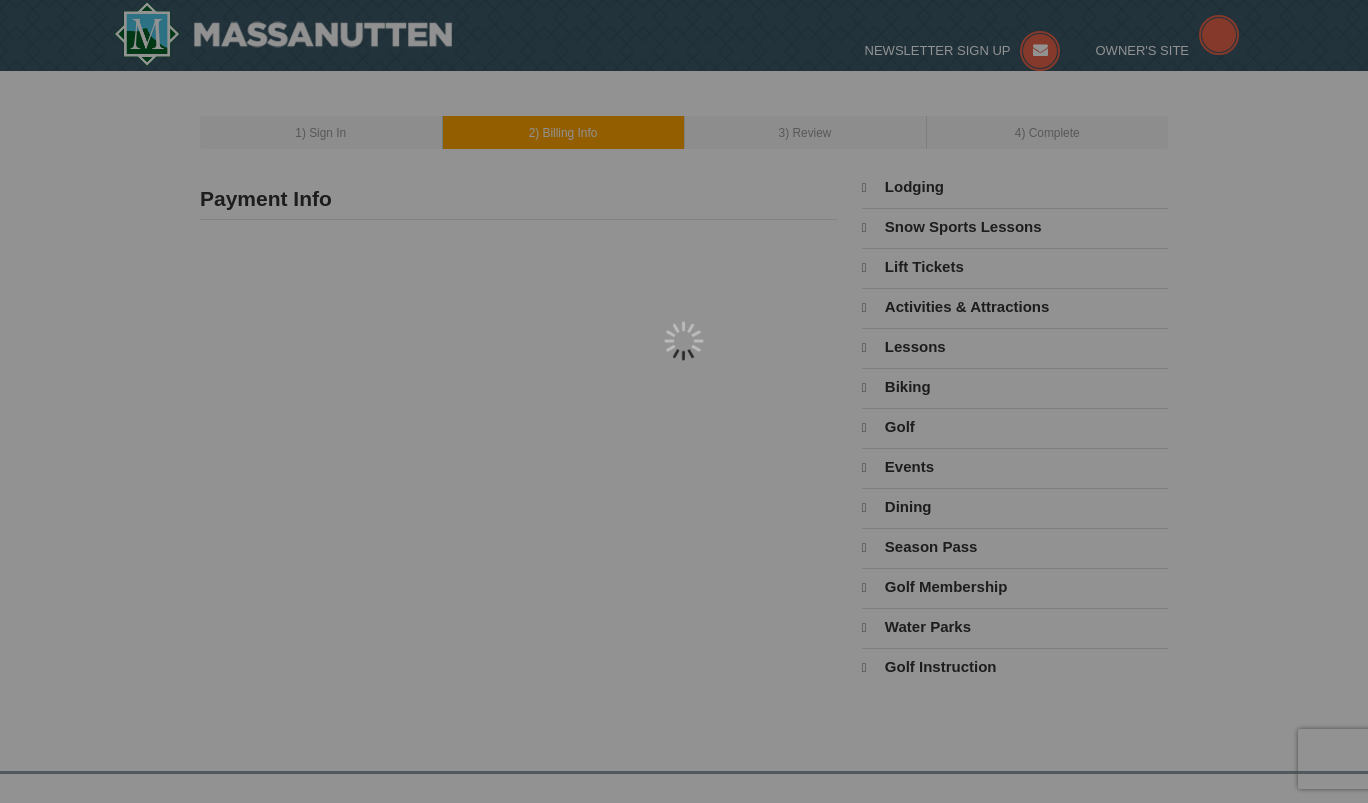 select on "8" 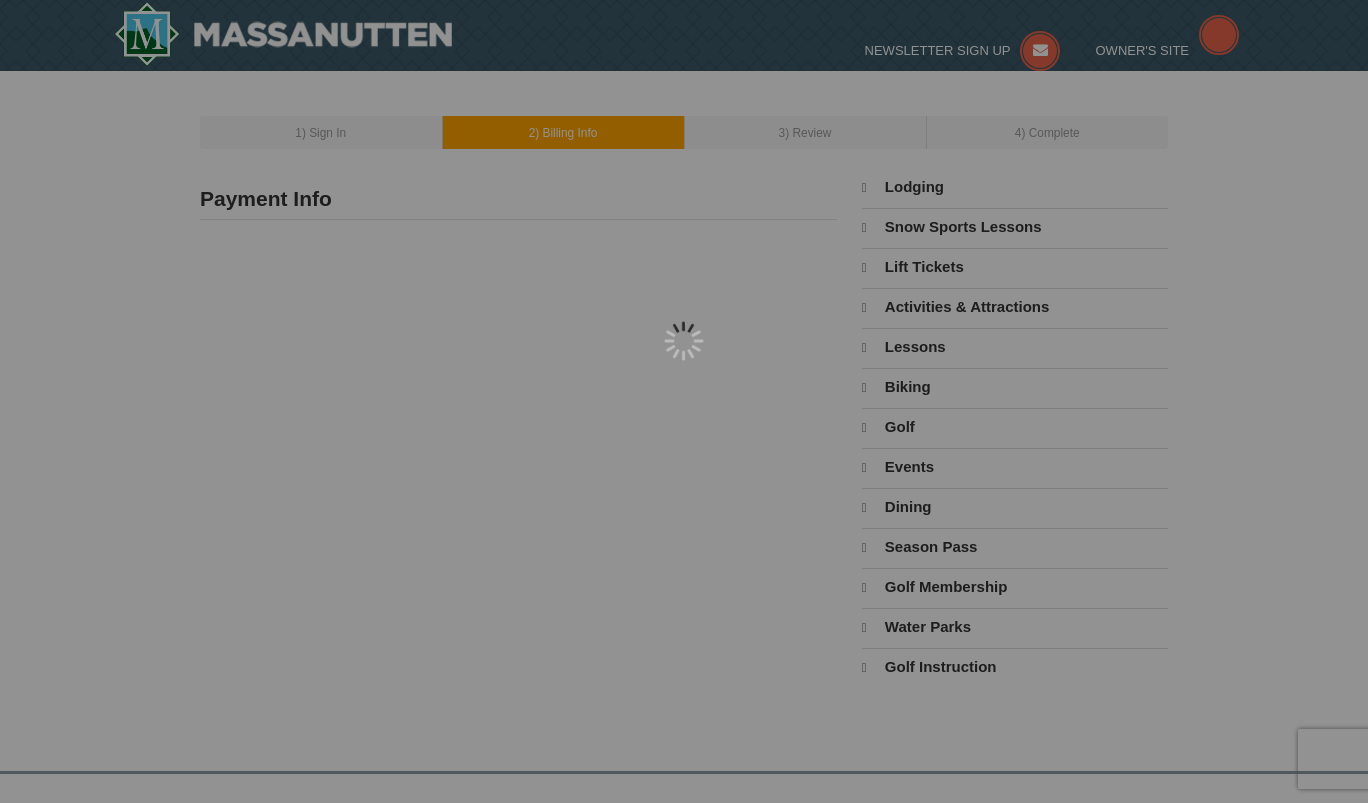 select on "8" 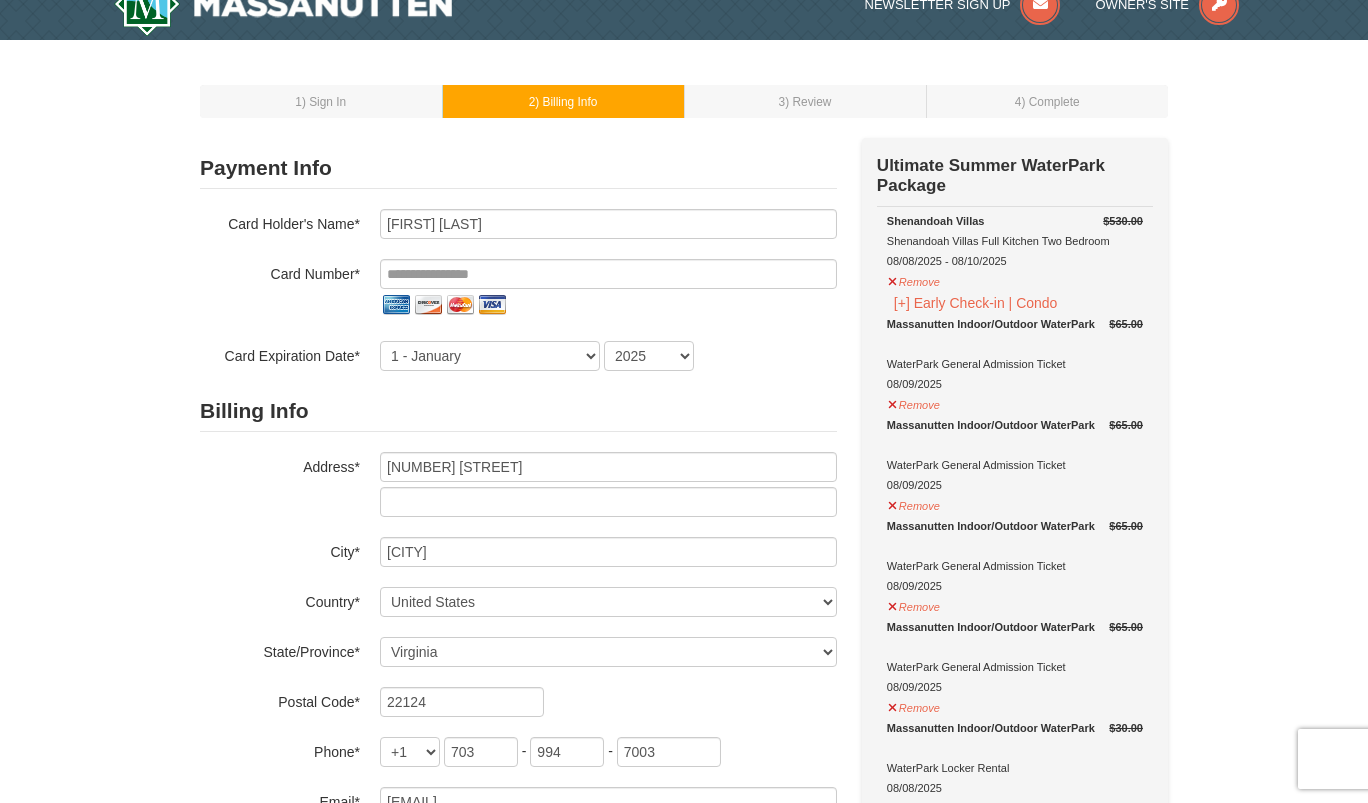 scroll, scrollTop: 39, scrollLeft: 0, axis: vertical 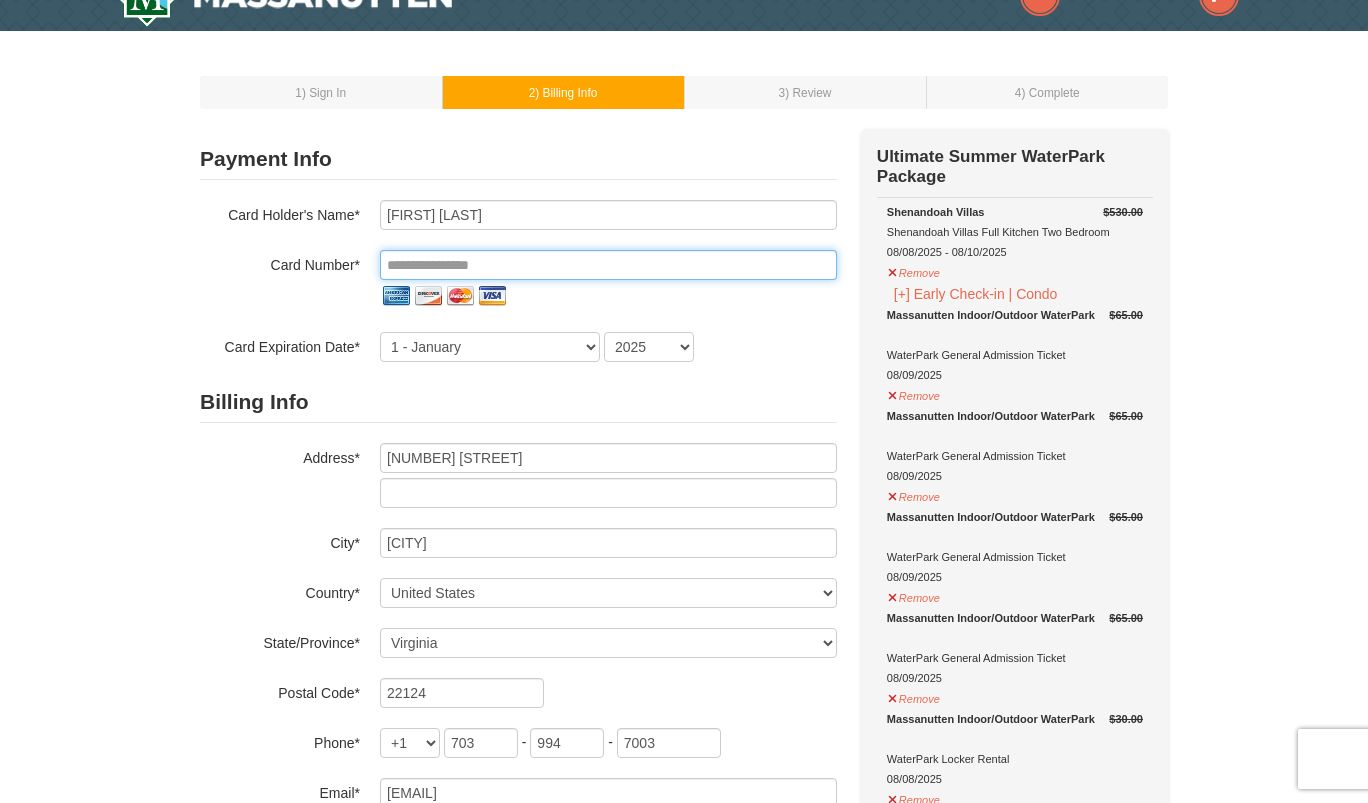 click at bounding box center [608, 265] 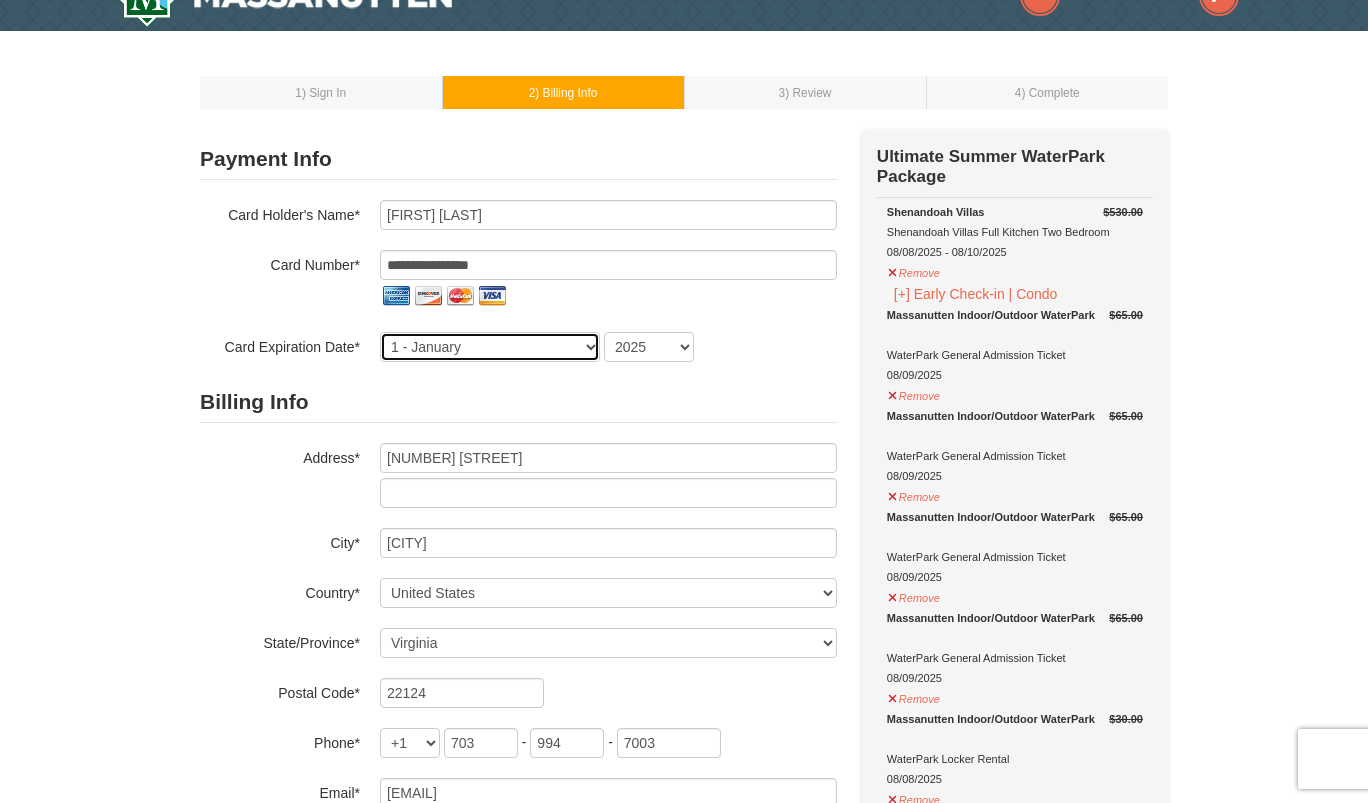 select on "9" 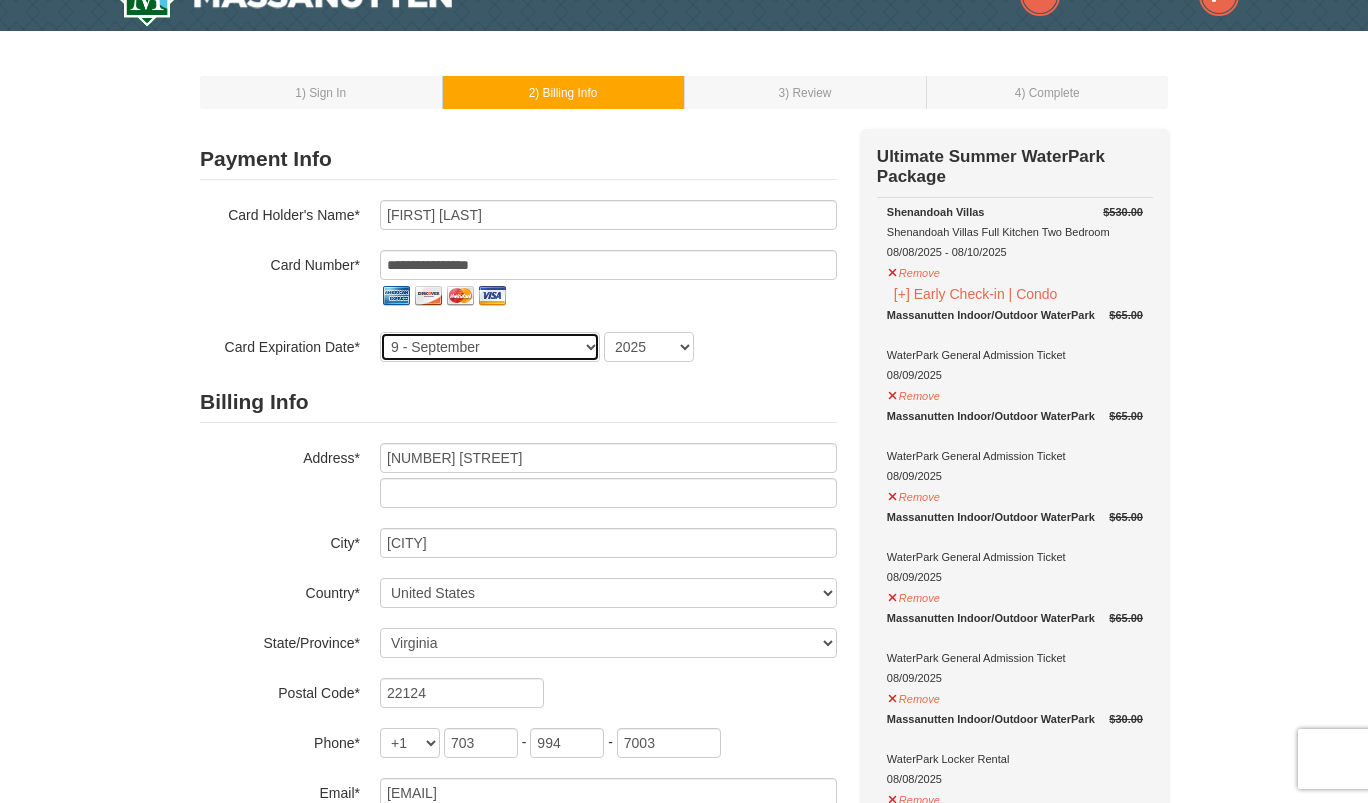 select on "2029" 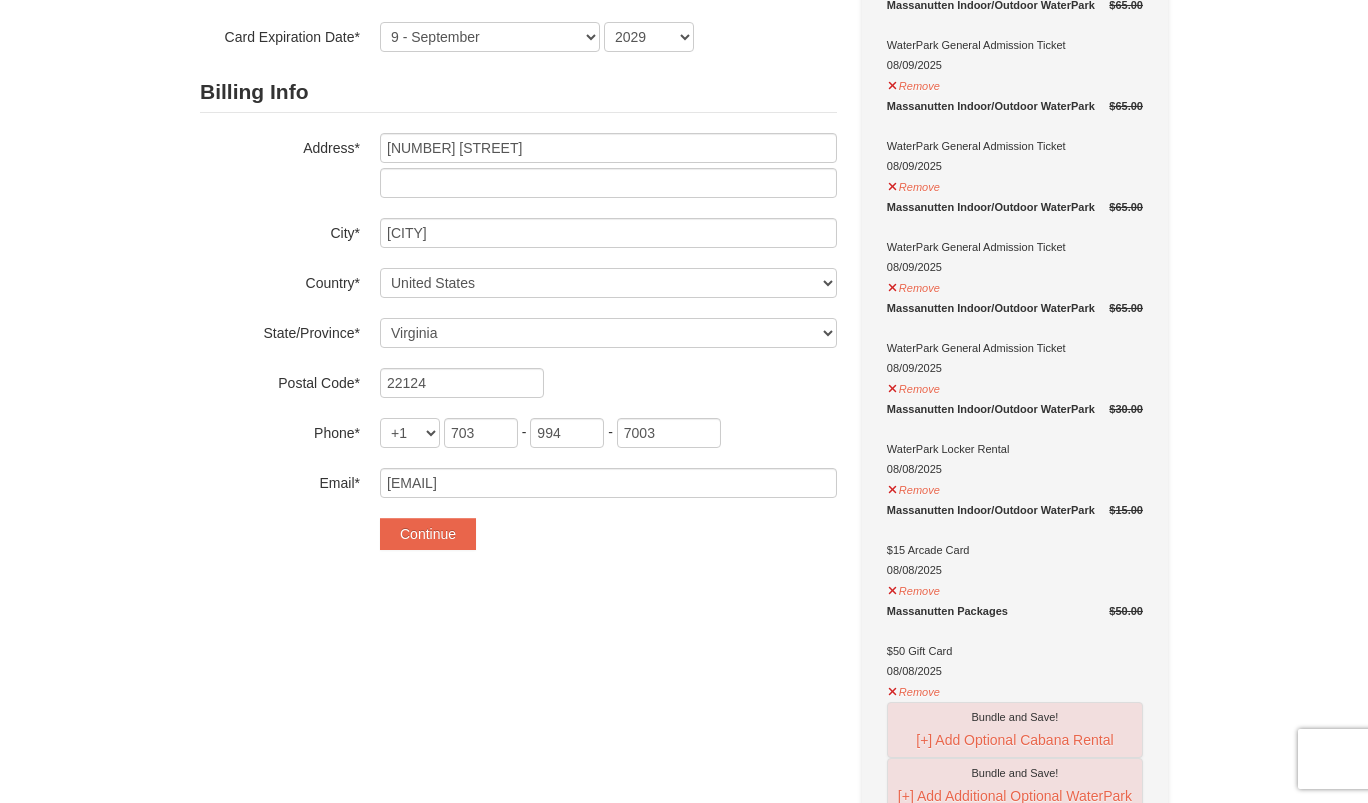 scroll, scrollTop: 249, scrollLeft: 0, axis: vertical 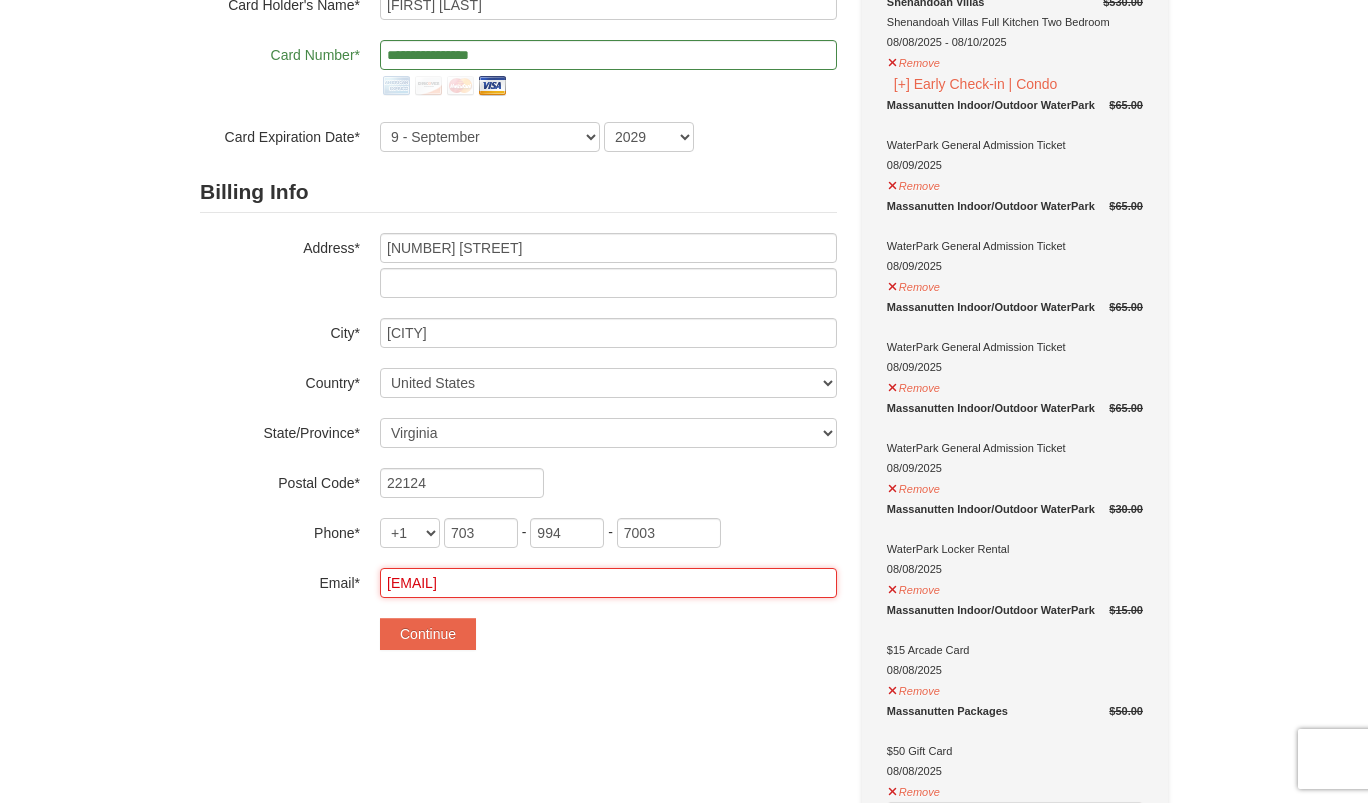 click on "jlfisher11@gmail.com" at bounding box center [608, 583] 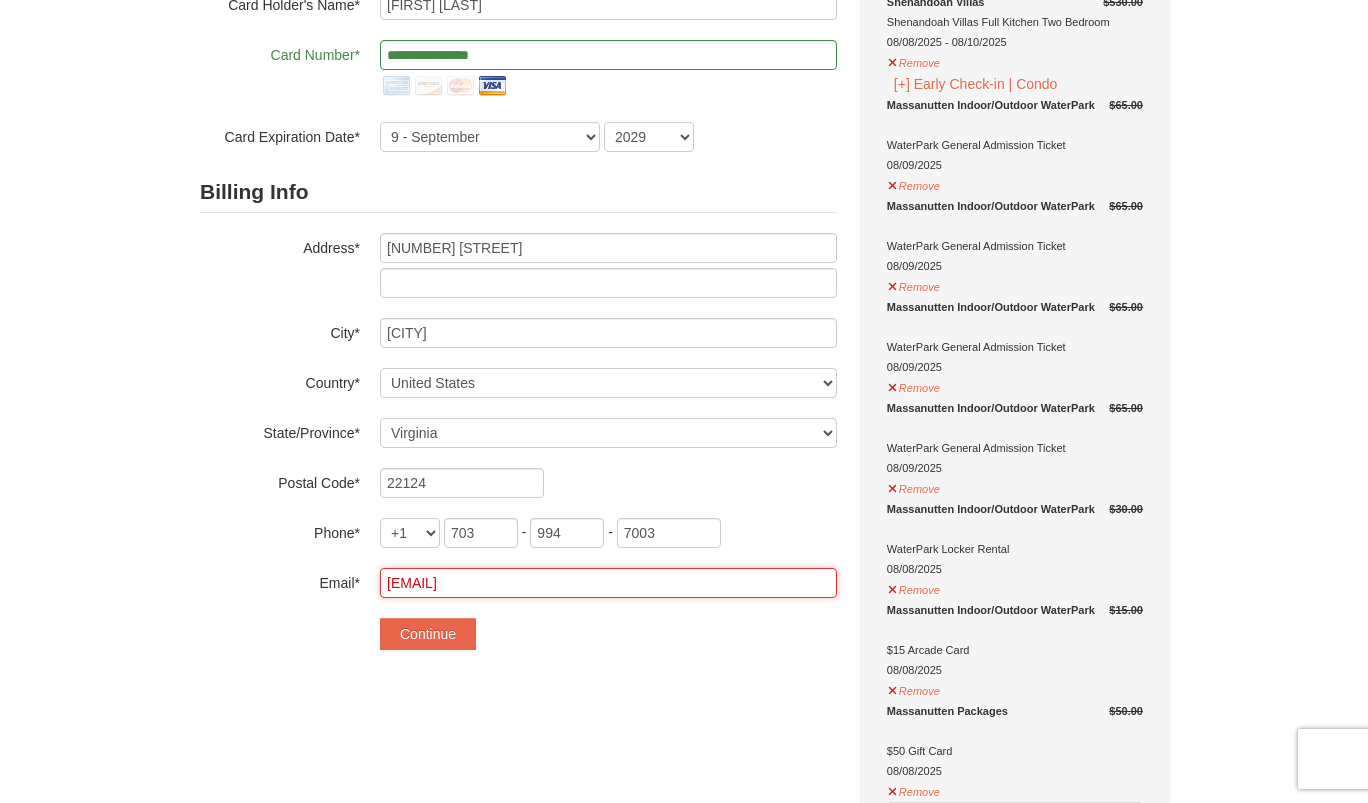 type on "jfisher@gwu.edu" 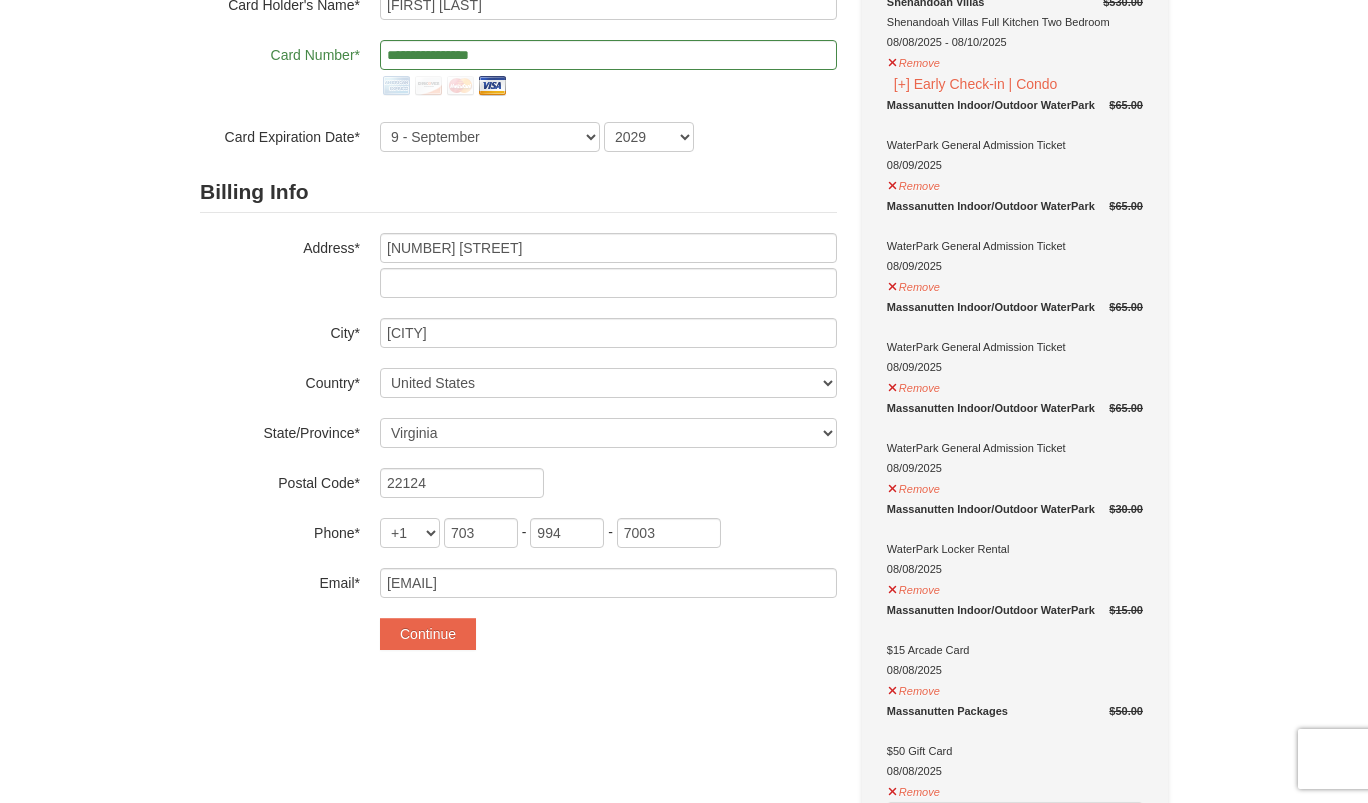 click on "**********" at bounding box center (684, 825) 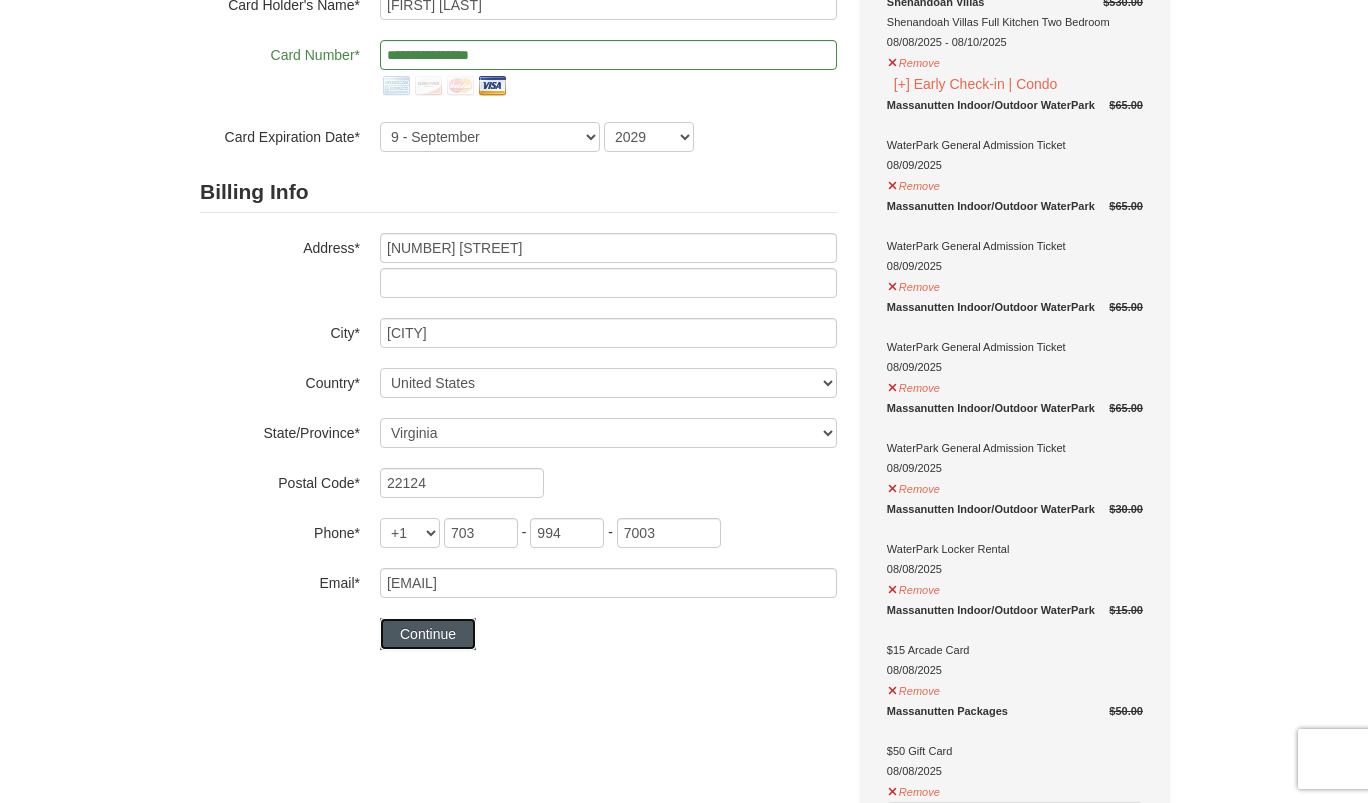 click on "Continue" at bounding box center [428, 634] 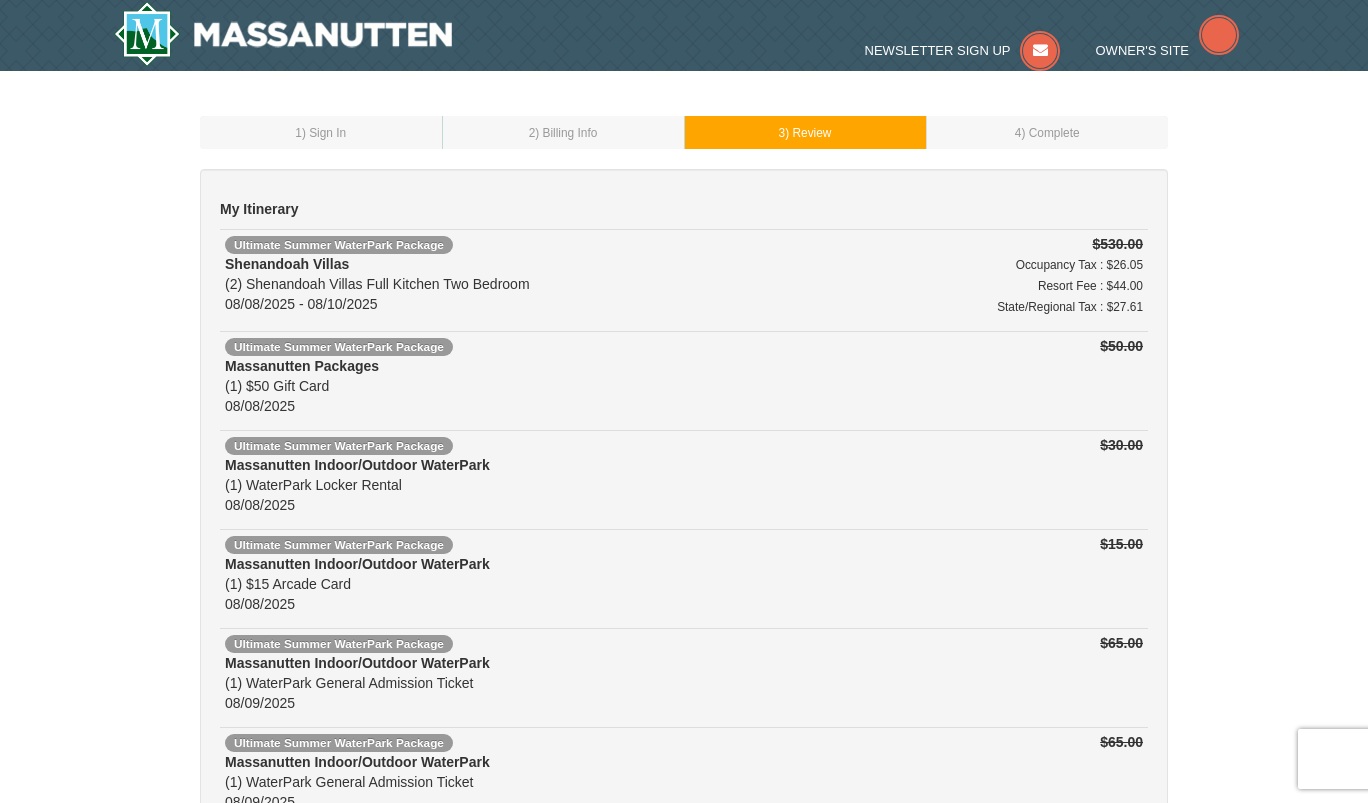 scroll, scrollTop: 0, scrollLeft: 0, axis: both 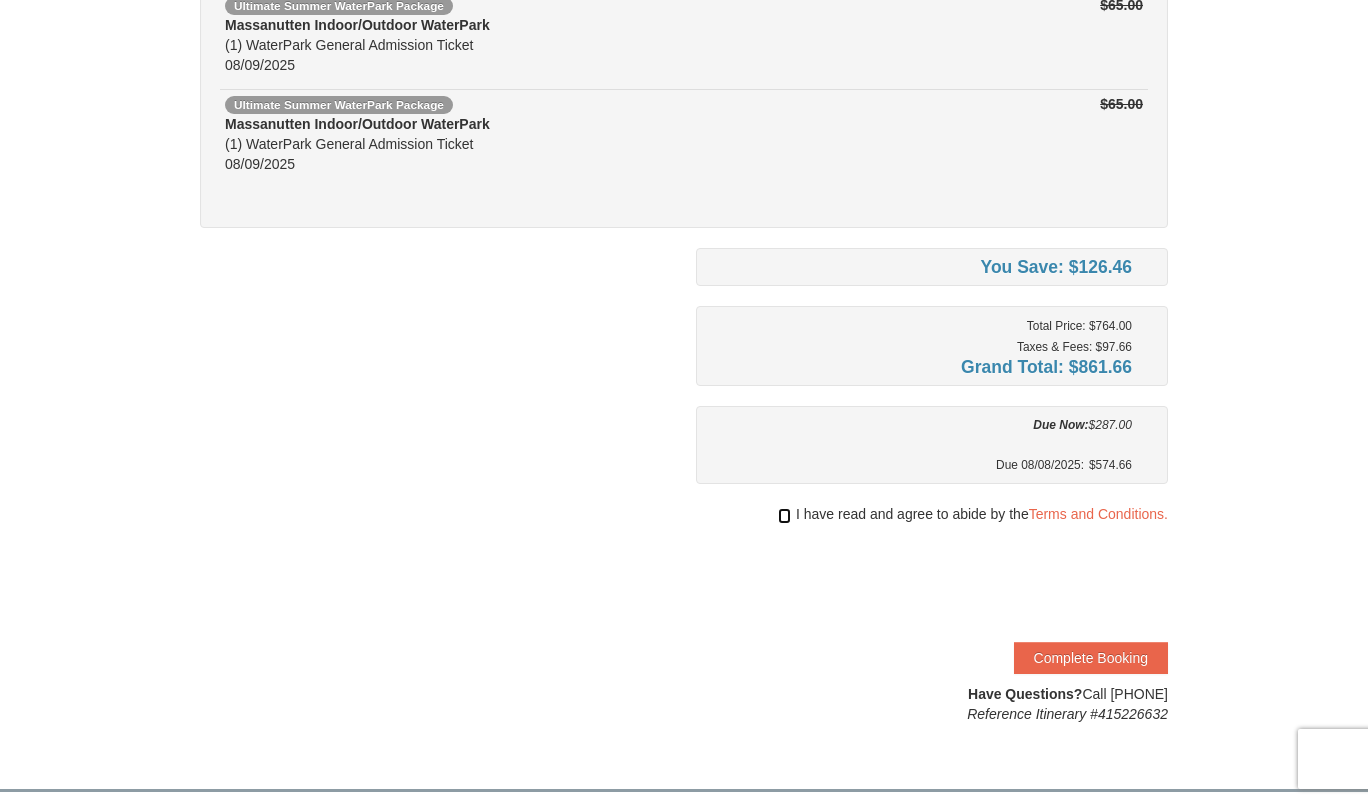 click at bounding box center [784, 516] 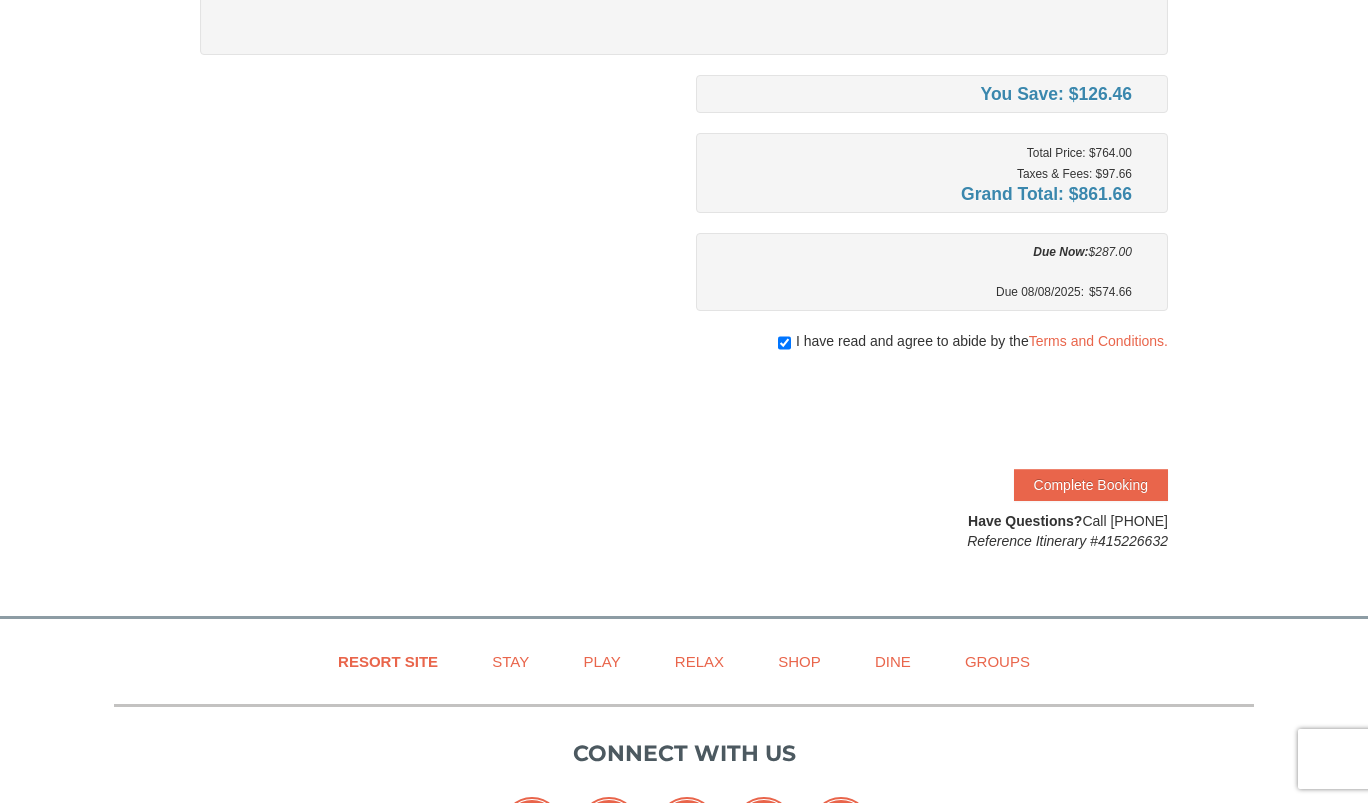 scroll, scrollTop: 992, scrollLeft: 0, axis: vertical 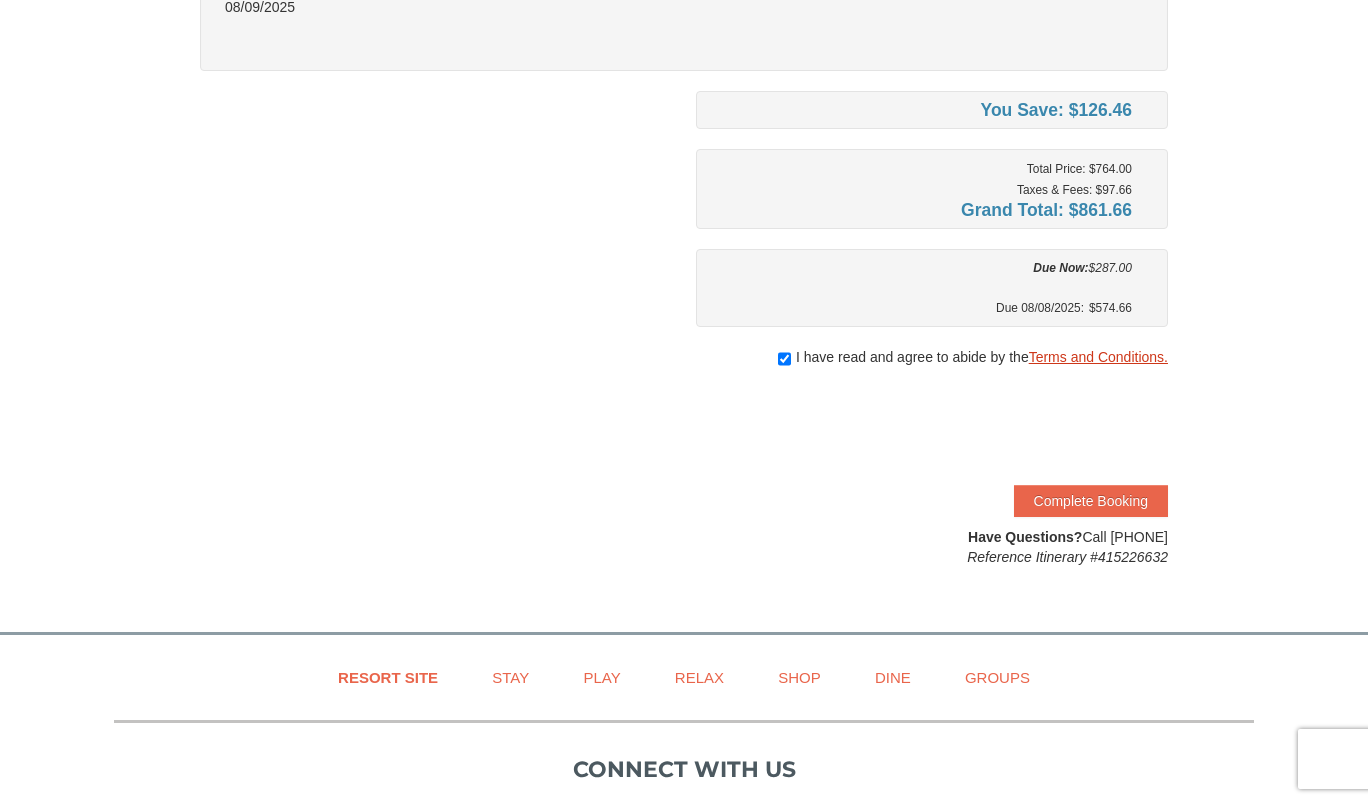 click on "Terms and Conditions." at bounding box center [1098, 357] 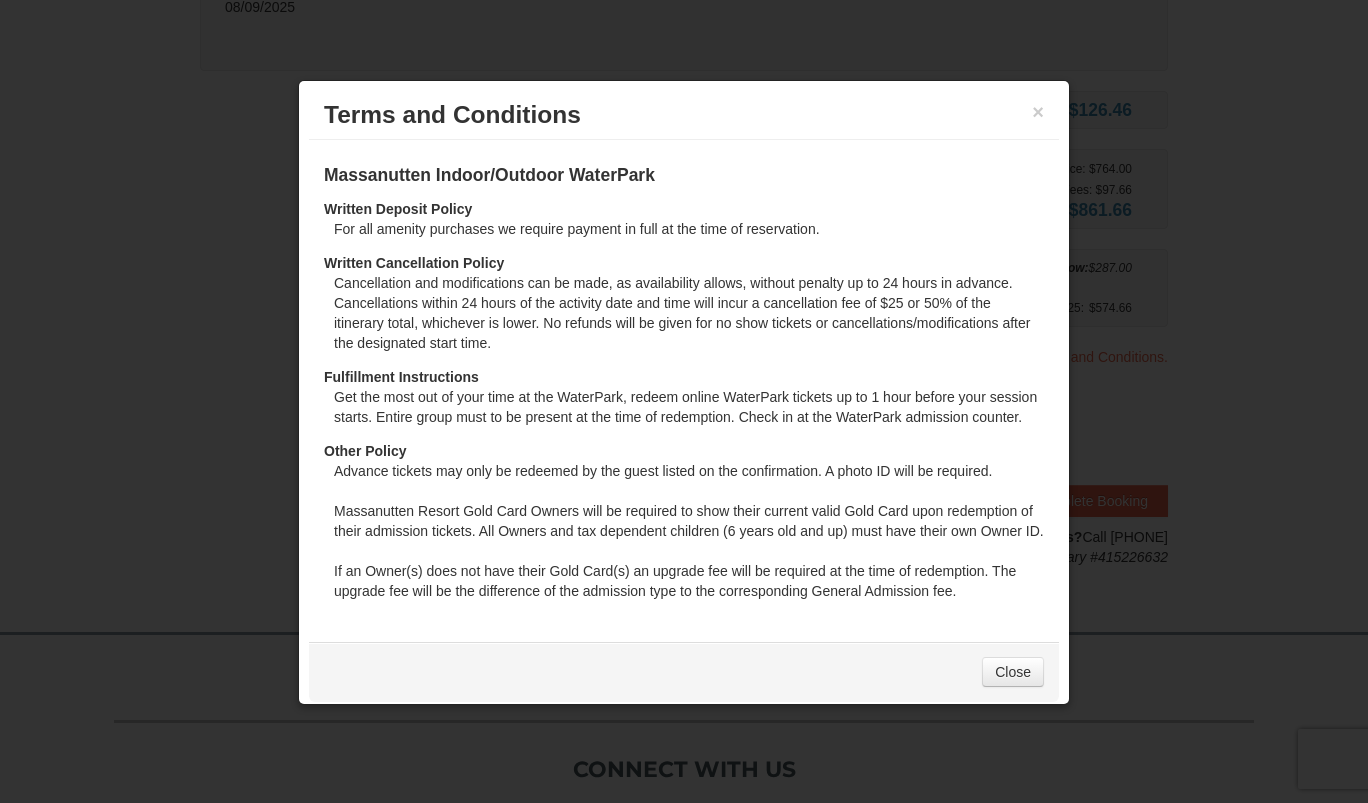 click on "Cancellation and modifications can be made, as availability allows, without penalty up to 24 hours in advance. Cancellations within 24 hours of the activity date and time will incur a cancellation fee of $25 or 50% of the itinerary total, whichever is lower. No refunds will be given for no show tickets or cancellations/modifications after the designated start time." at bounding box center (689, 320) 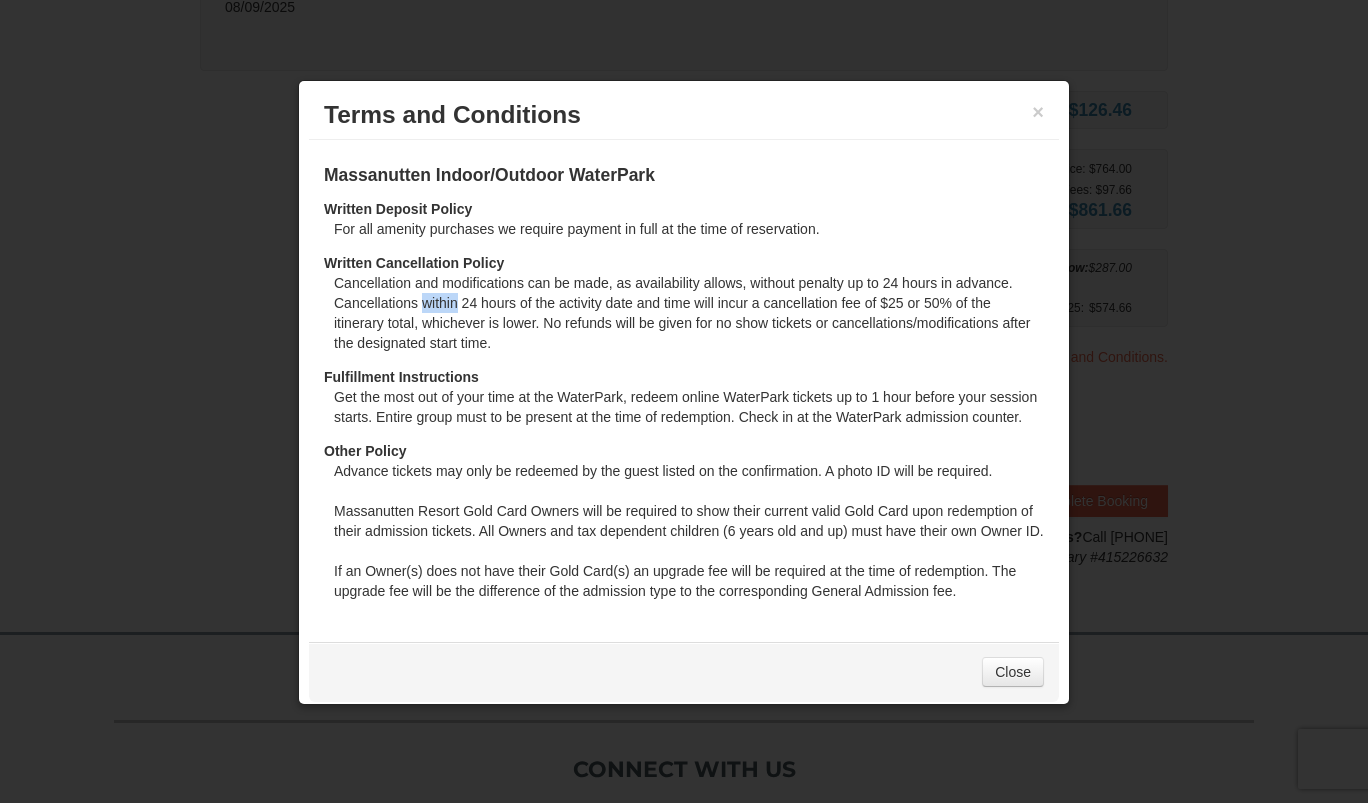 click on "Cancellation and modifications can be made, as availability allows, without penalty up to 24 hours in advance. Cancellations within 24 hours of the activity date and time will incur a cancellation fee of $25 or 50% of the itinerary total, whichever is lower. No refunds will be given for no show tickets or cancellations/modifications after the designated start time." at bounding box center [689, 320] 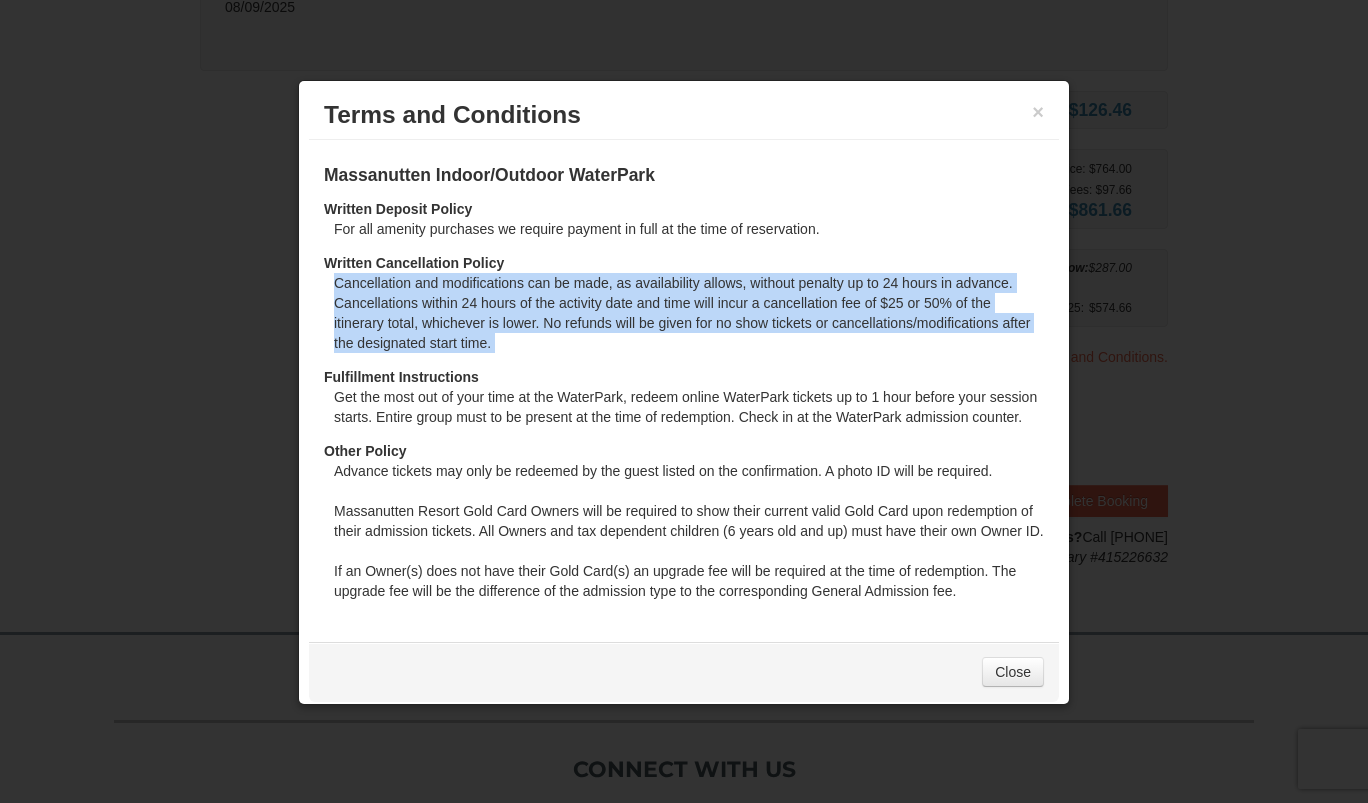 click on "Cancellation and modifications can be made, as availability allows, without penalty up to 24 hours in advance. Cancellations within 24 hours of the activity date and time will incur a cancellation fee of $25 or 50% of the itinerary total, whichever is lower. No refunds will be given for no show tickets or cancellations/modifications after the designated start time." at bounding box center [689, 320] 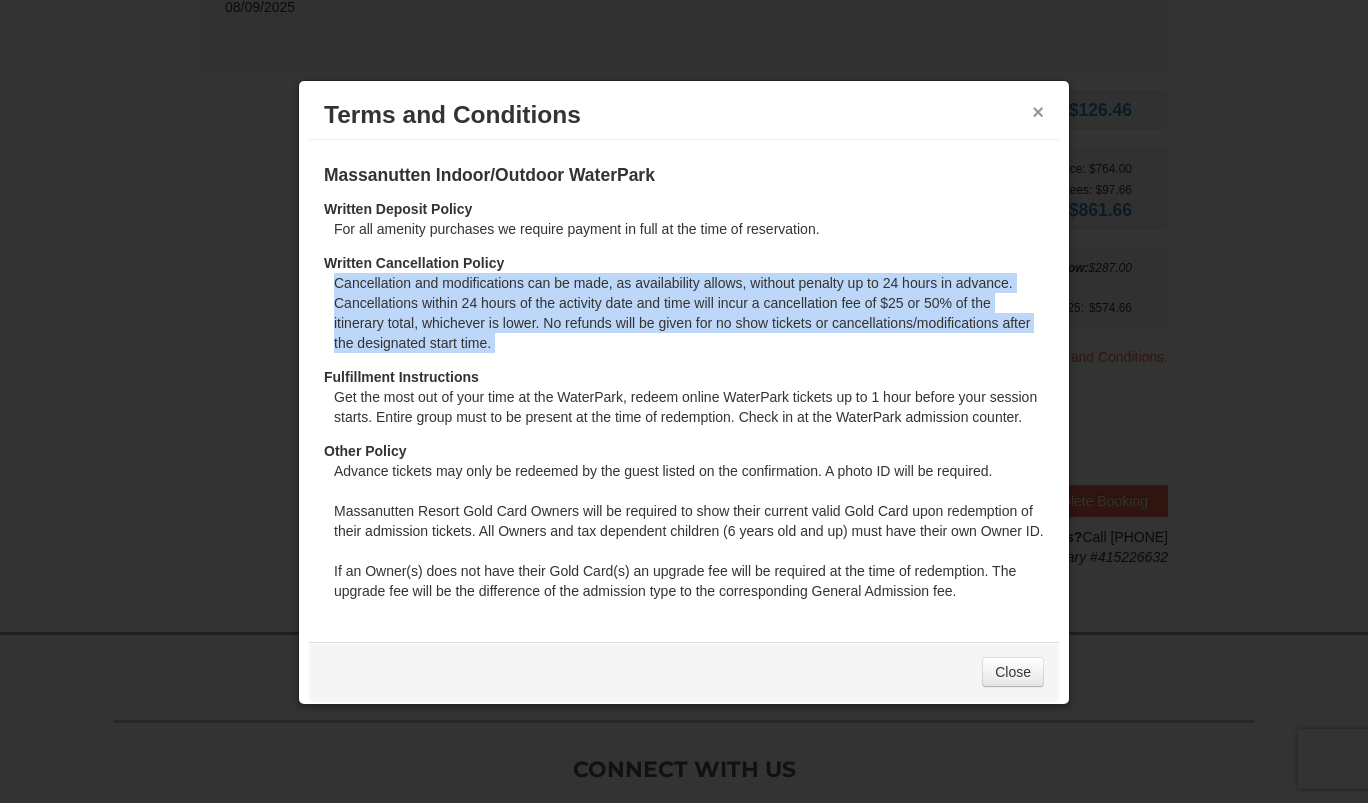 click on "×" at bounding box center [1038, 112] 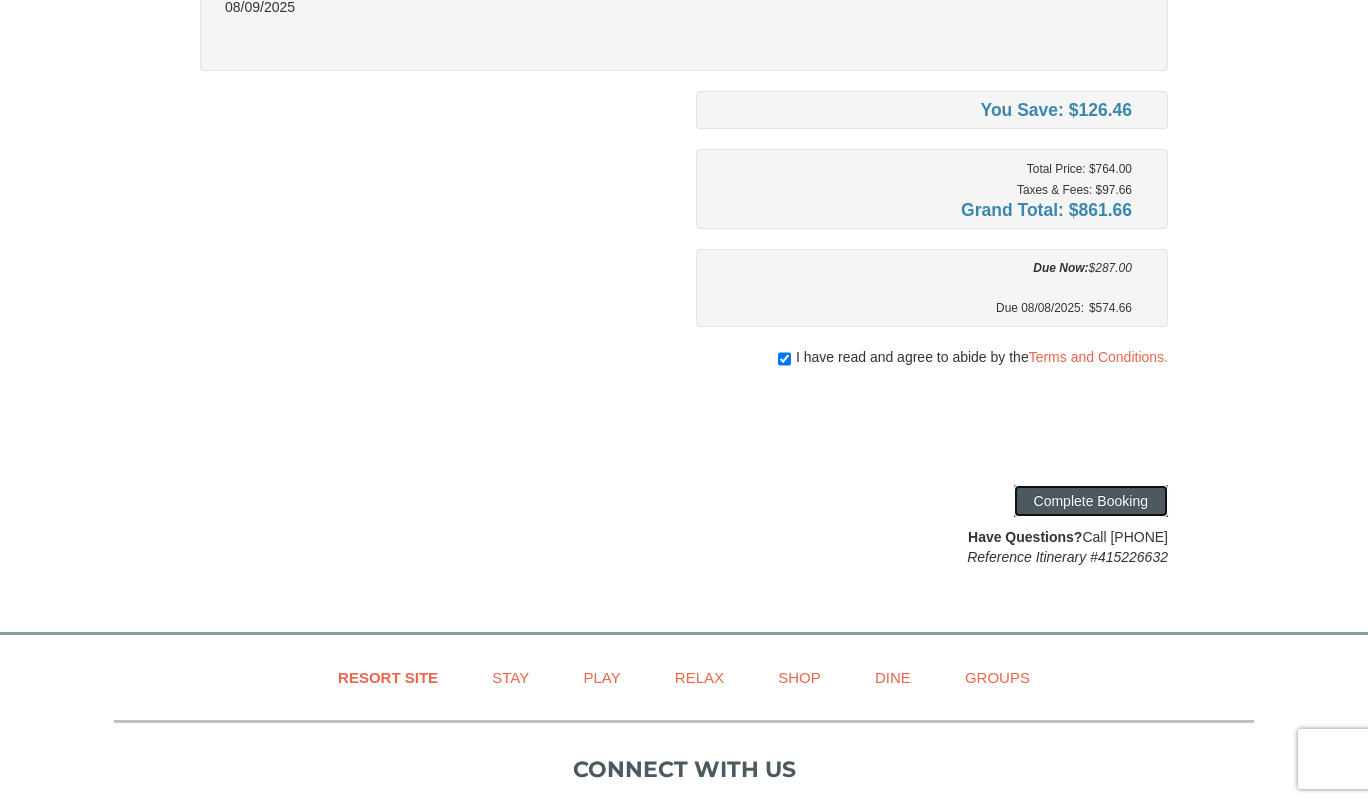 click on "Complete Booking" at bounding box center (1091, 501) 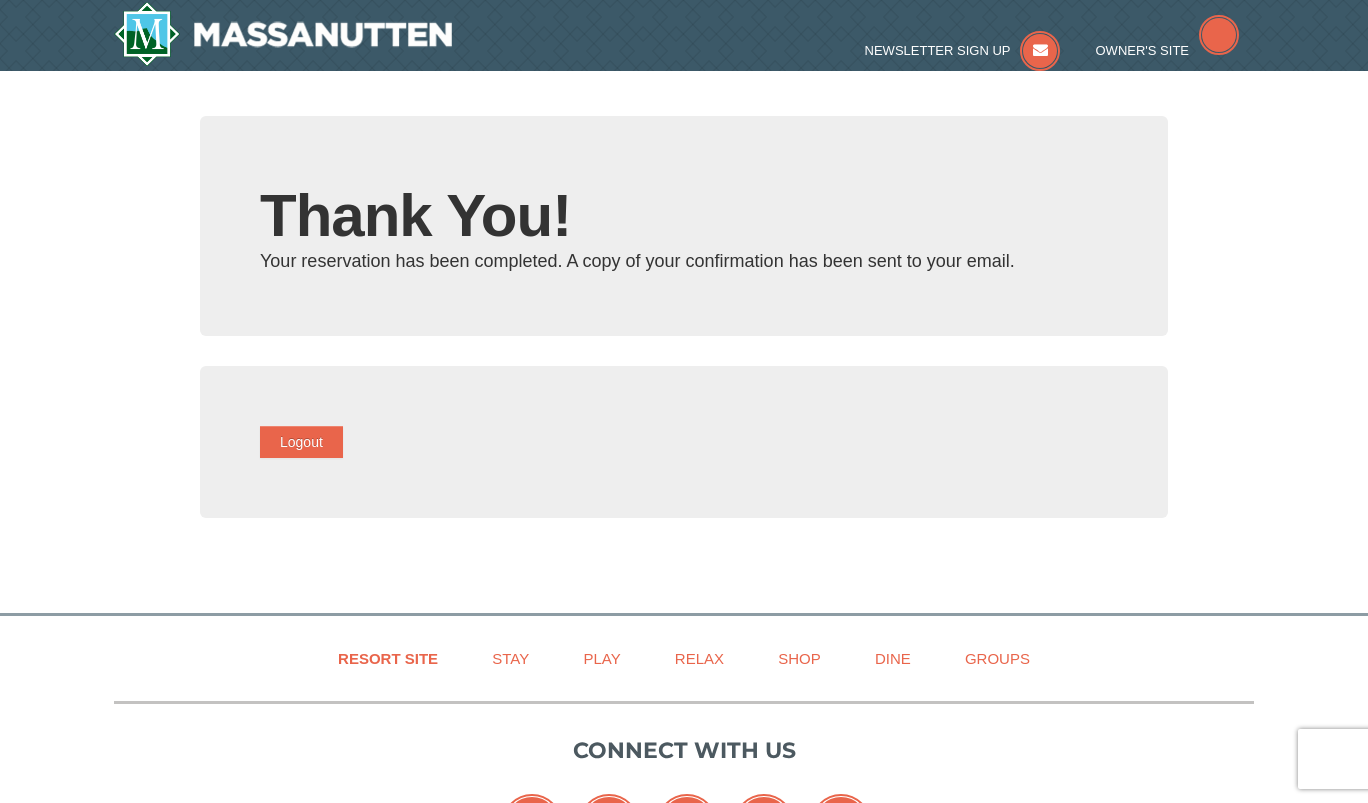 scroll, scrollTop: 0, scrollLeft: 0, axis: both 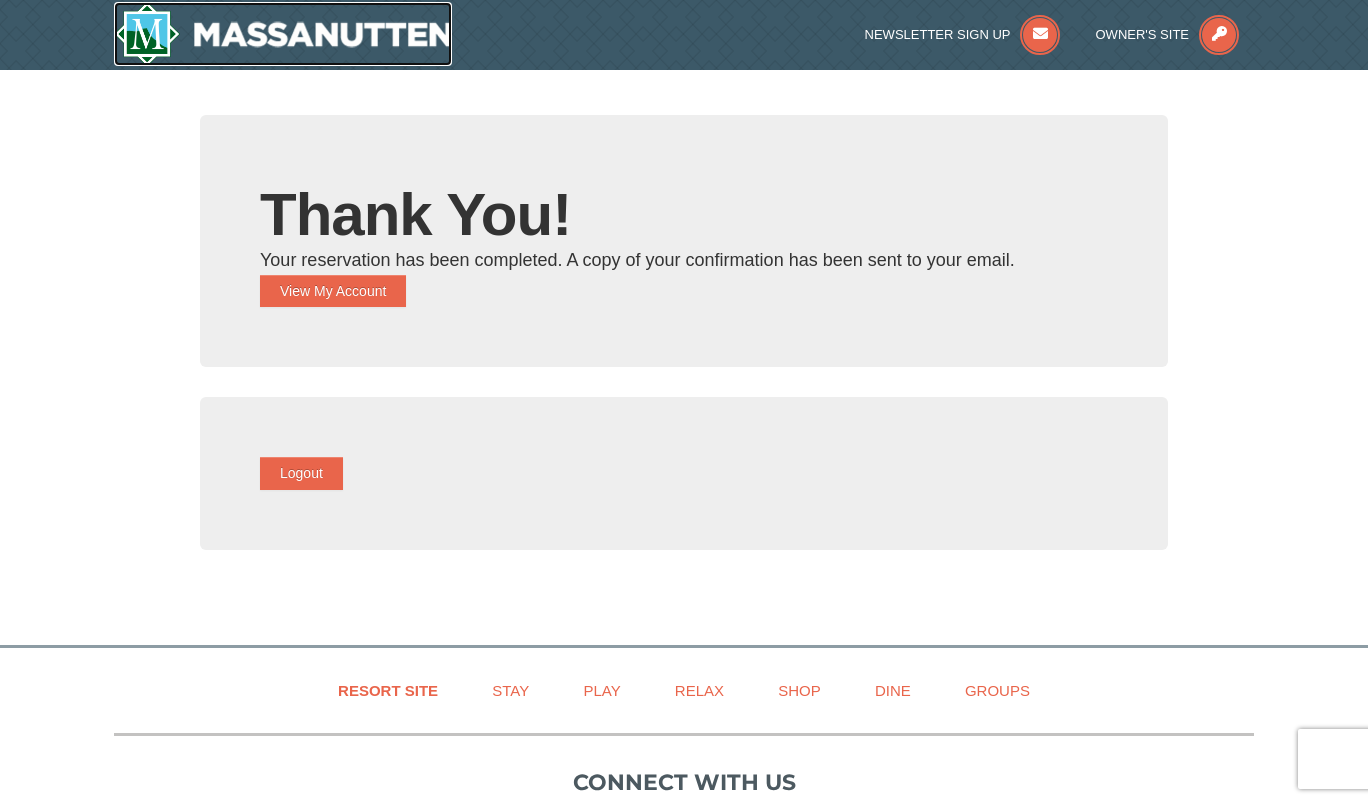 click at bounding box center [283, 34] 